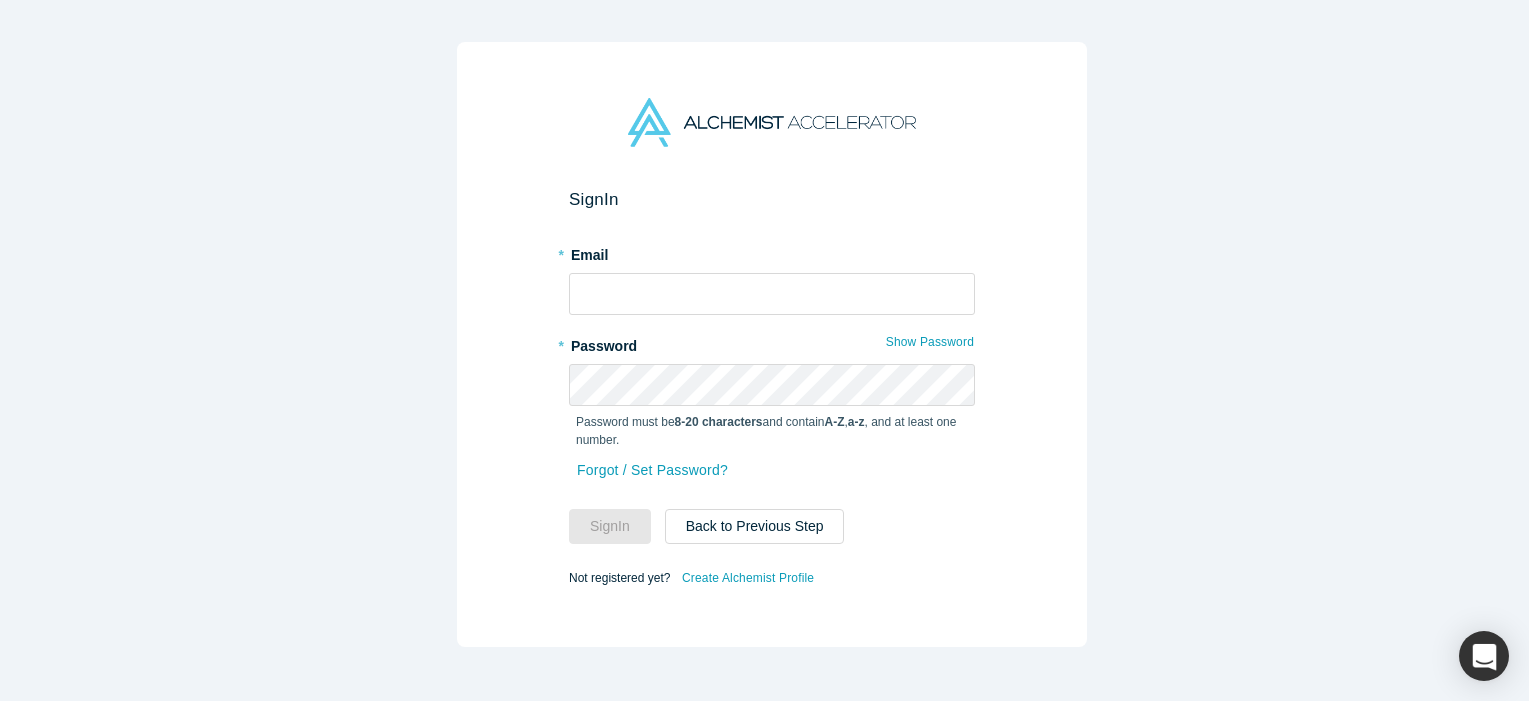 scroll, scrollTop: 0, scrollLeft: 0, axis: both 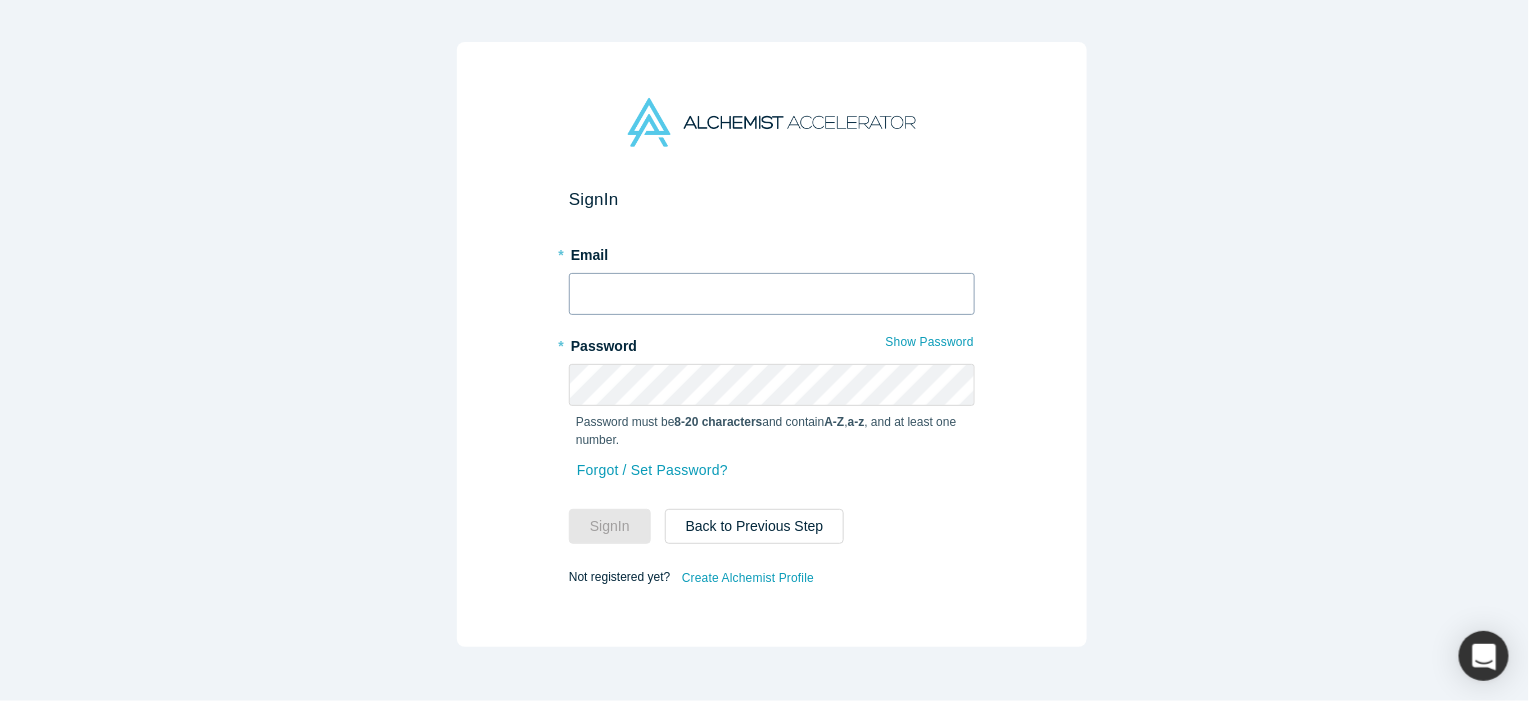 click at bounding box center (772, 294) 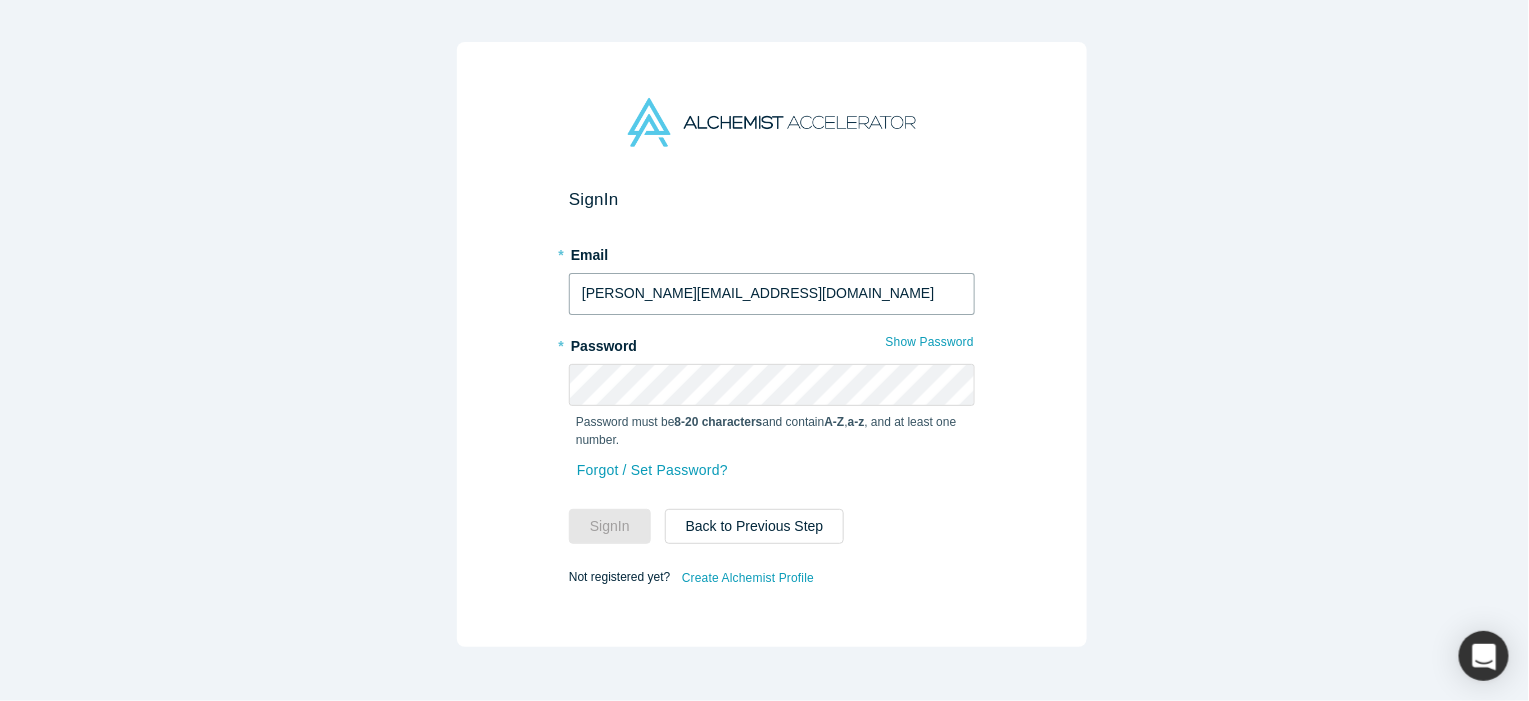 type on "[PERSON_NAME][EMAIL_ADDRESS][DOMAIN_NAME]" 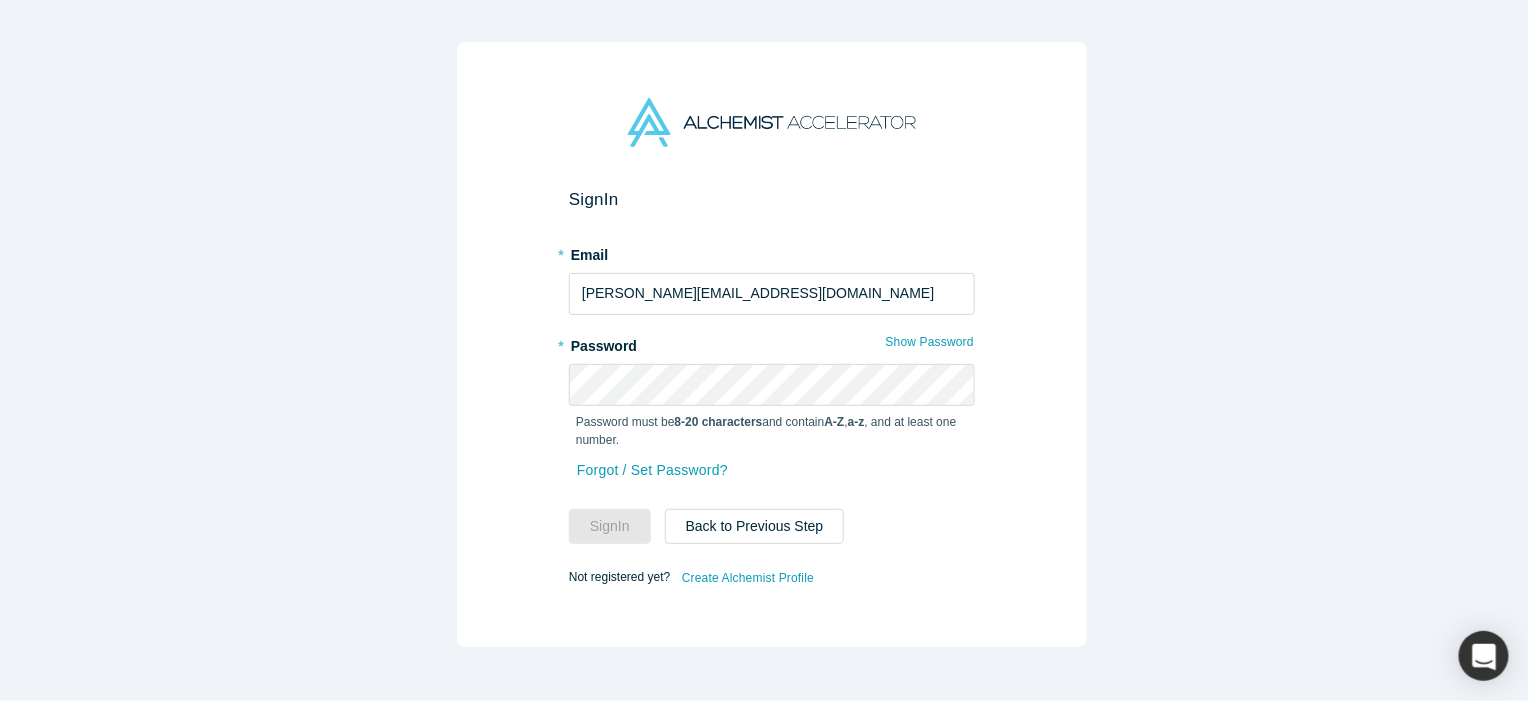 type 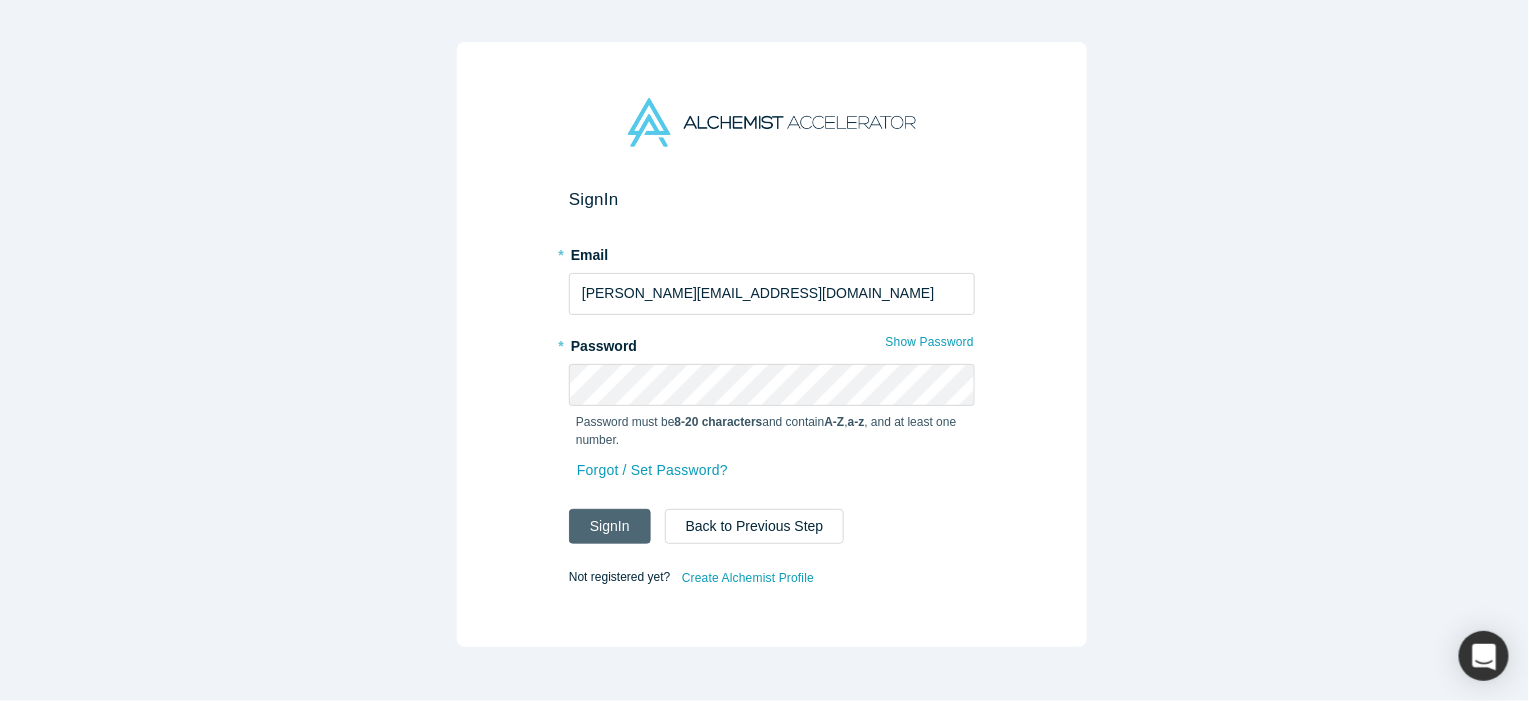 click on "Sign  In" at bounding box center (610, 526) 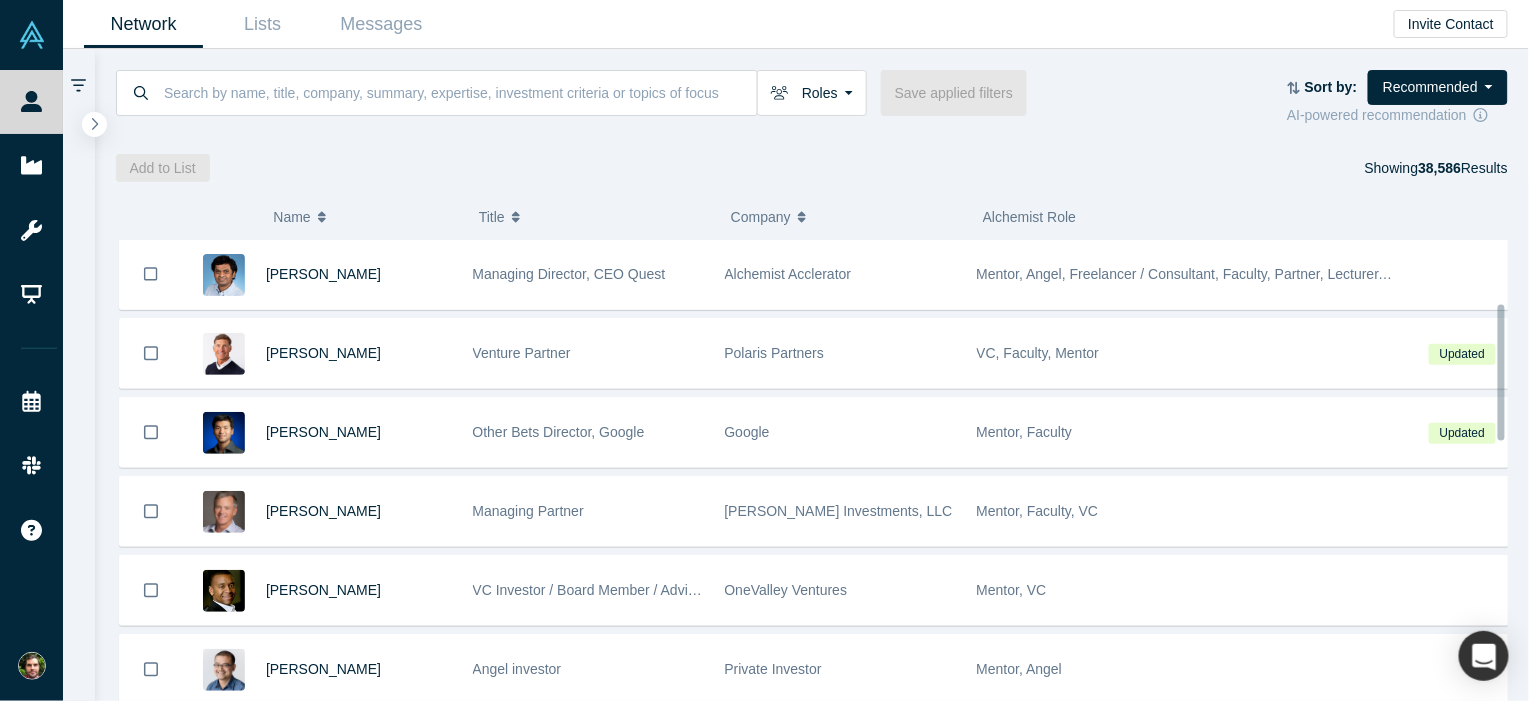scroll, scrollTop: 0, scrollLeft: 0, axis: both 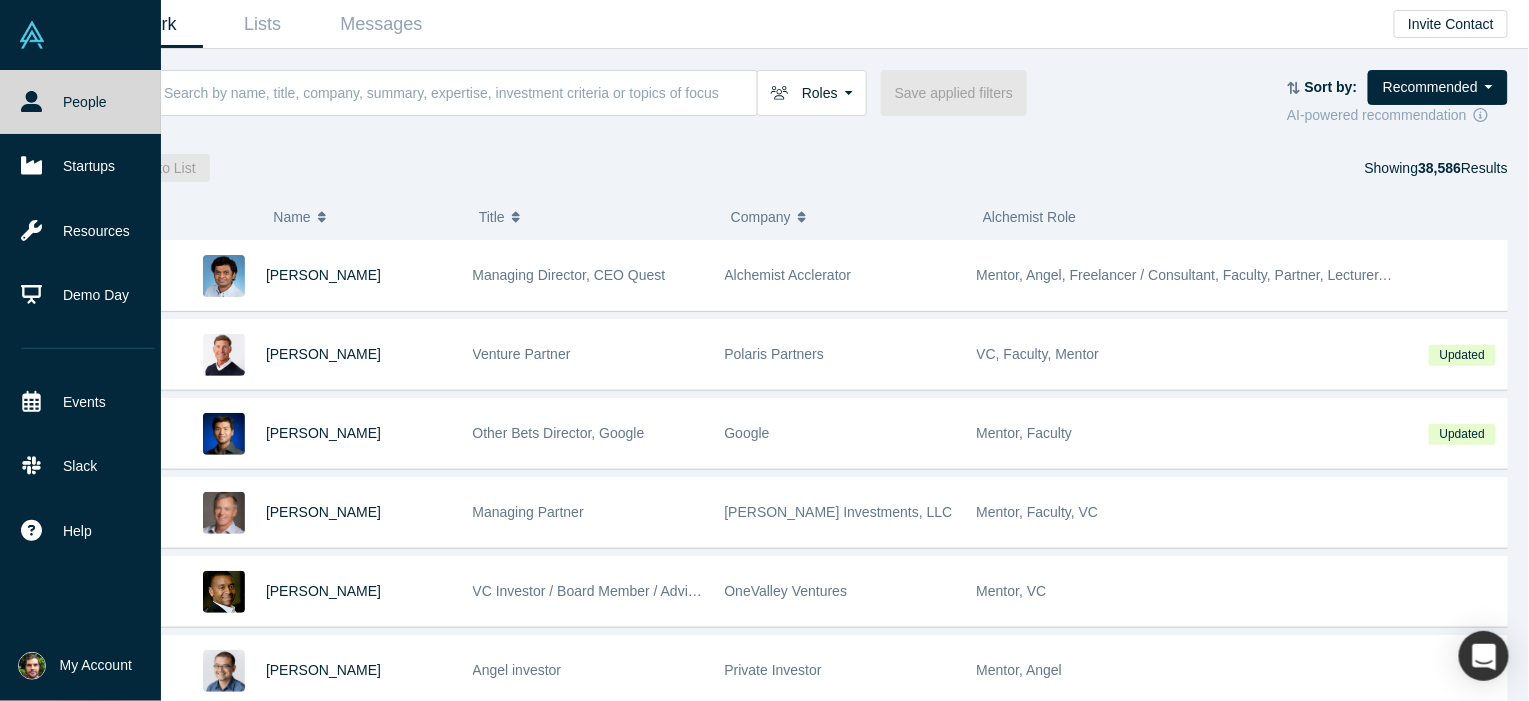 click on "My Account" at bounding box center [96, 665] 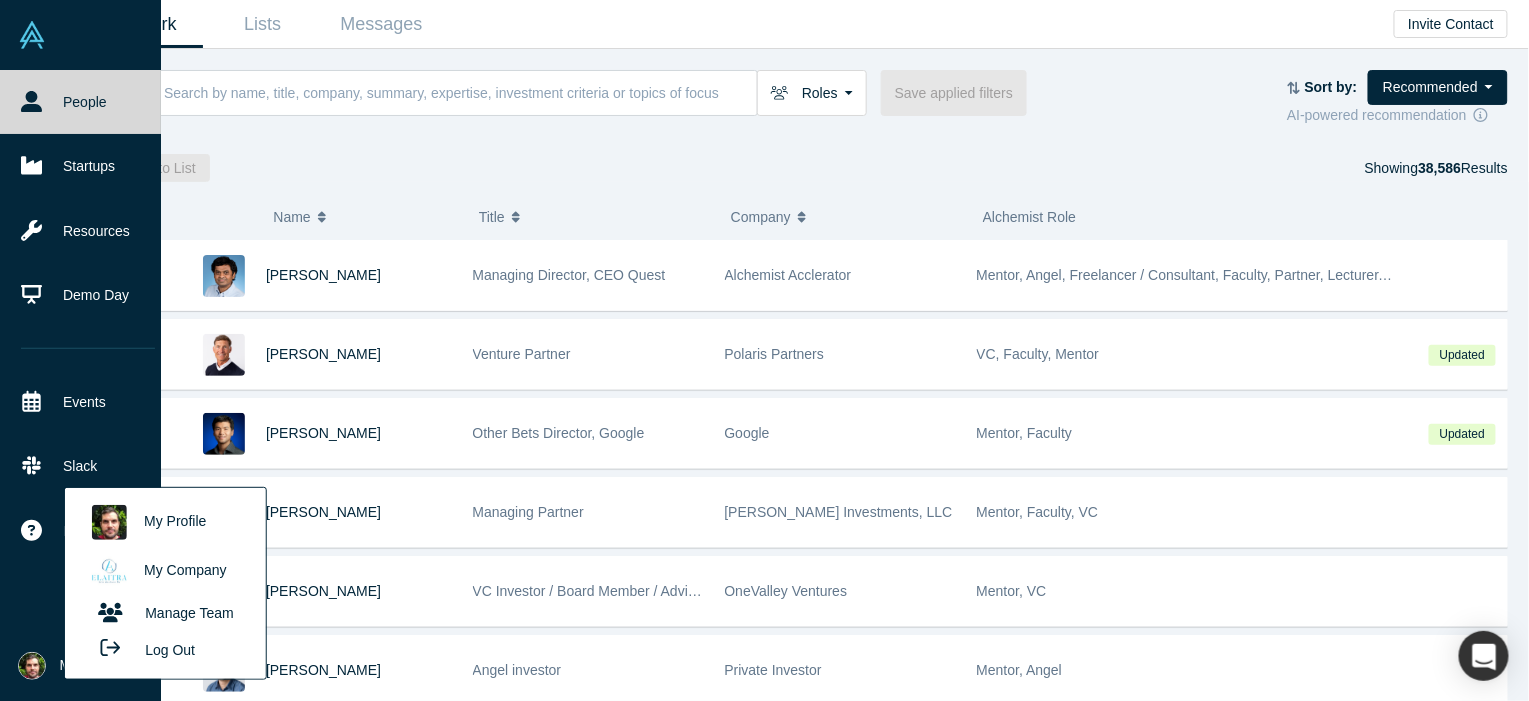 click on "My Profile" at bounding box center (165, 522) 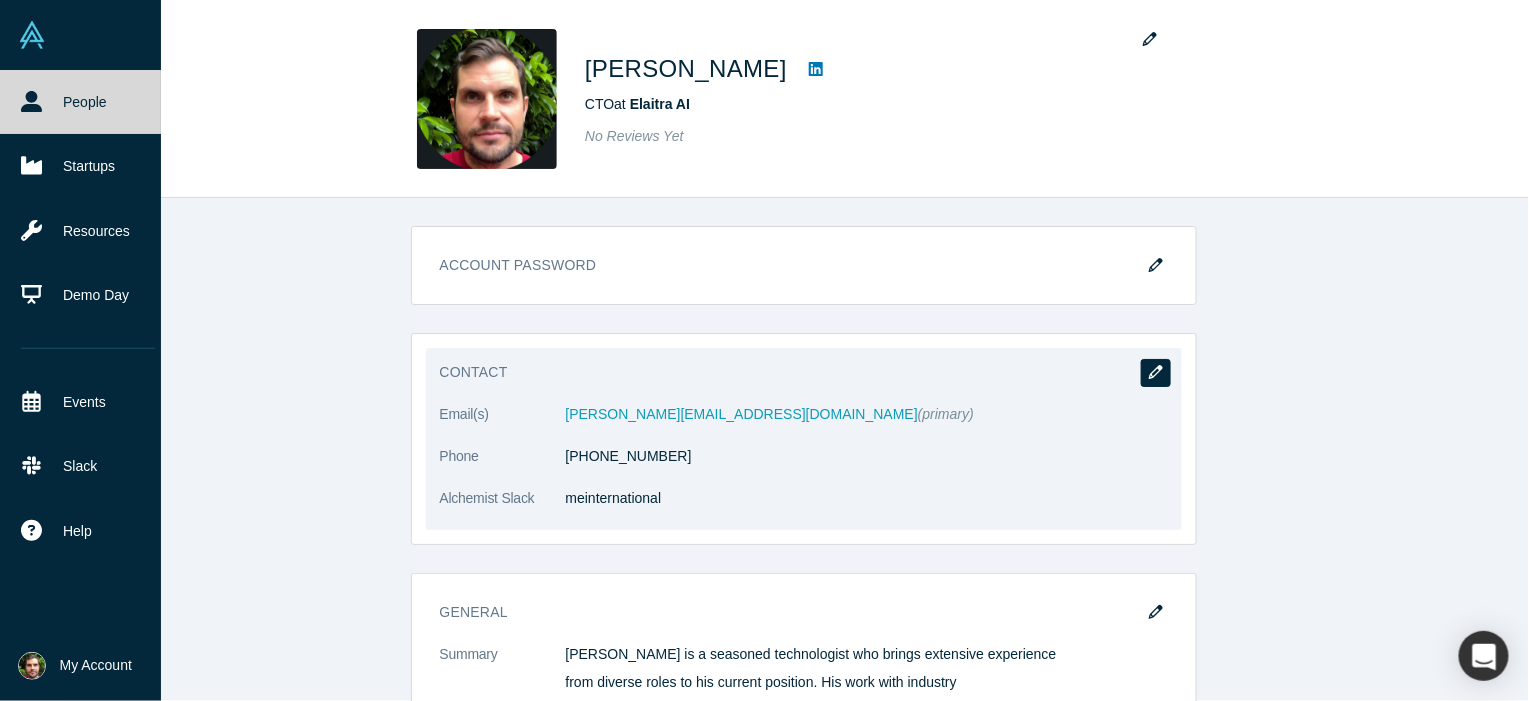 click 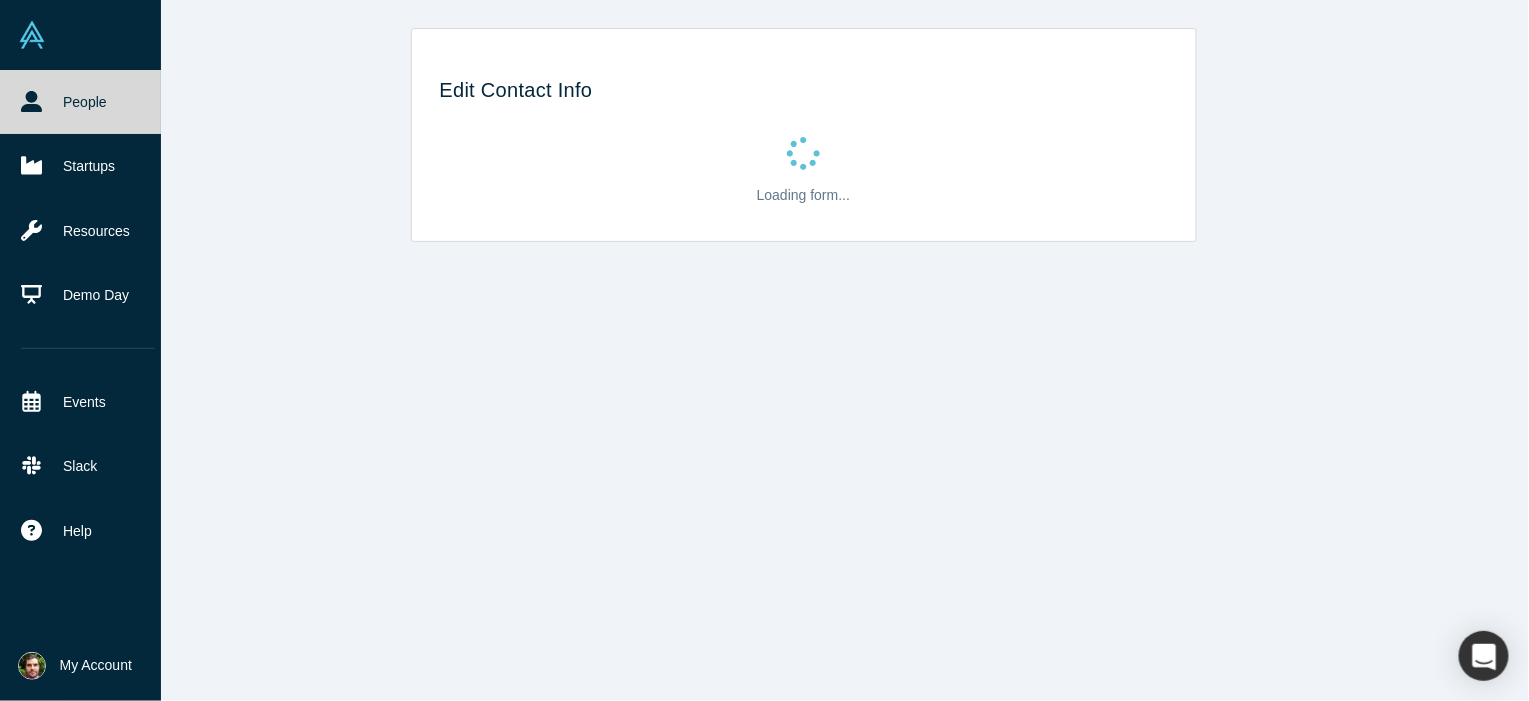 select on "GB" 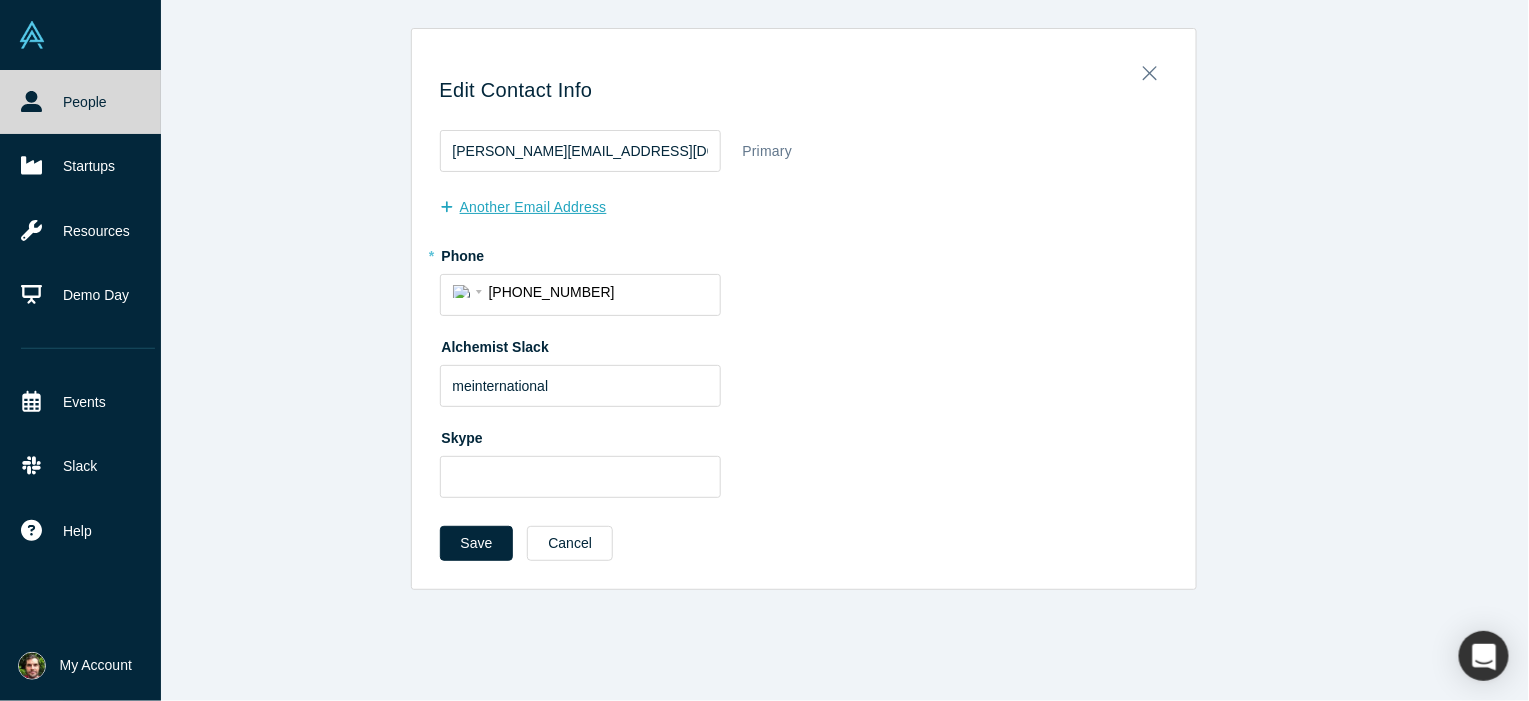 click on "another Email Address" at bounding box center (534, 207) 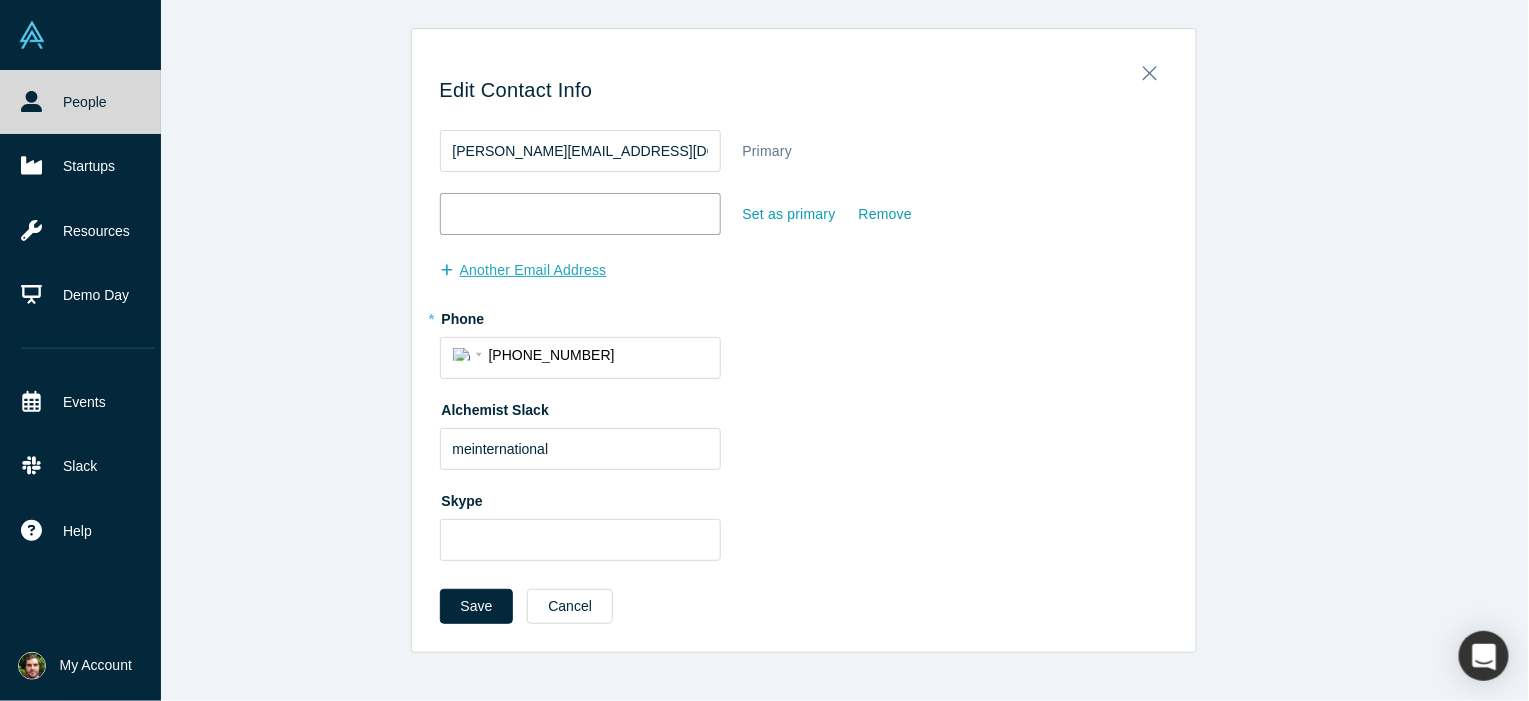 click at bounding box center [580, 214] 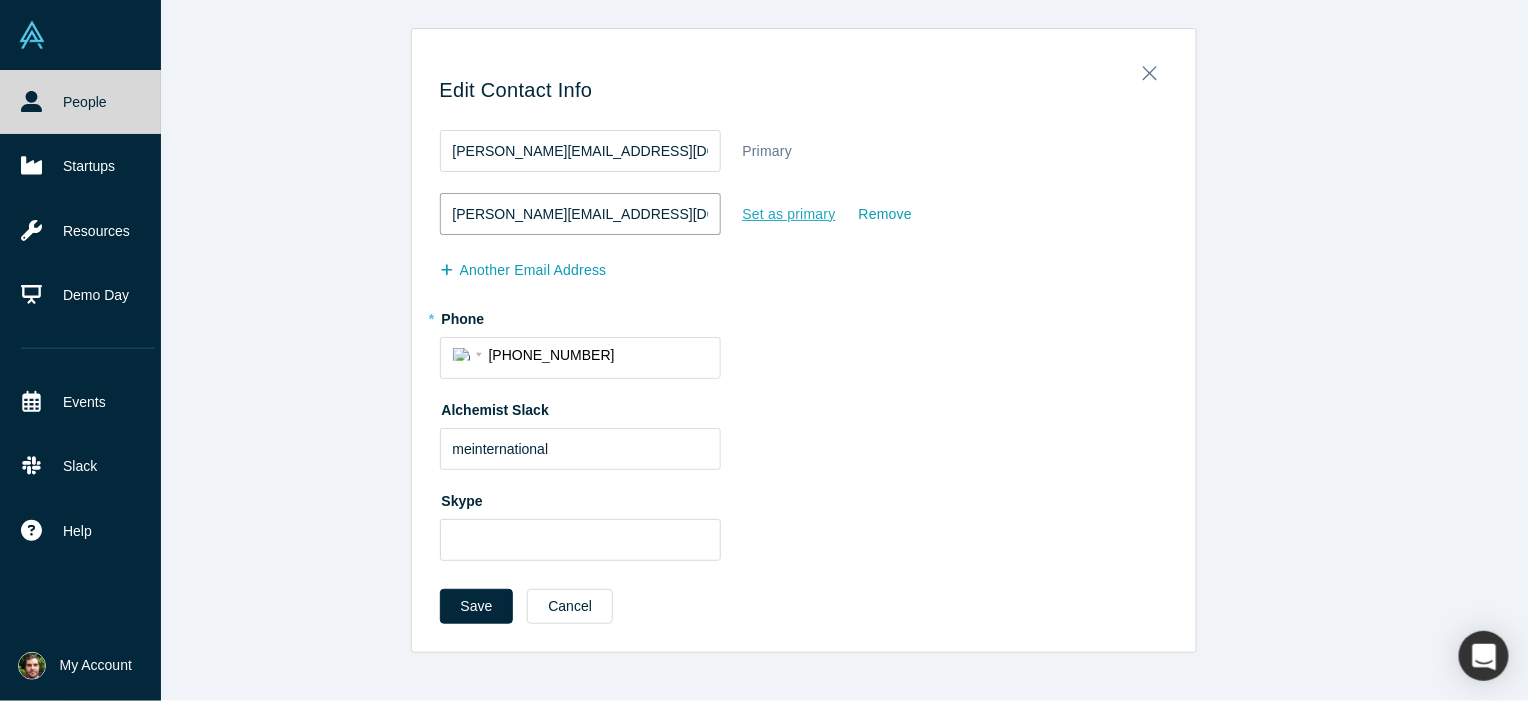 type on "[PERSON_NAME][EMAIL_ADDRESS][DOMAIN_NAME]" 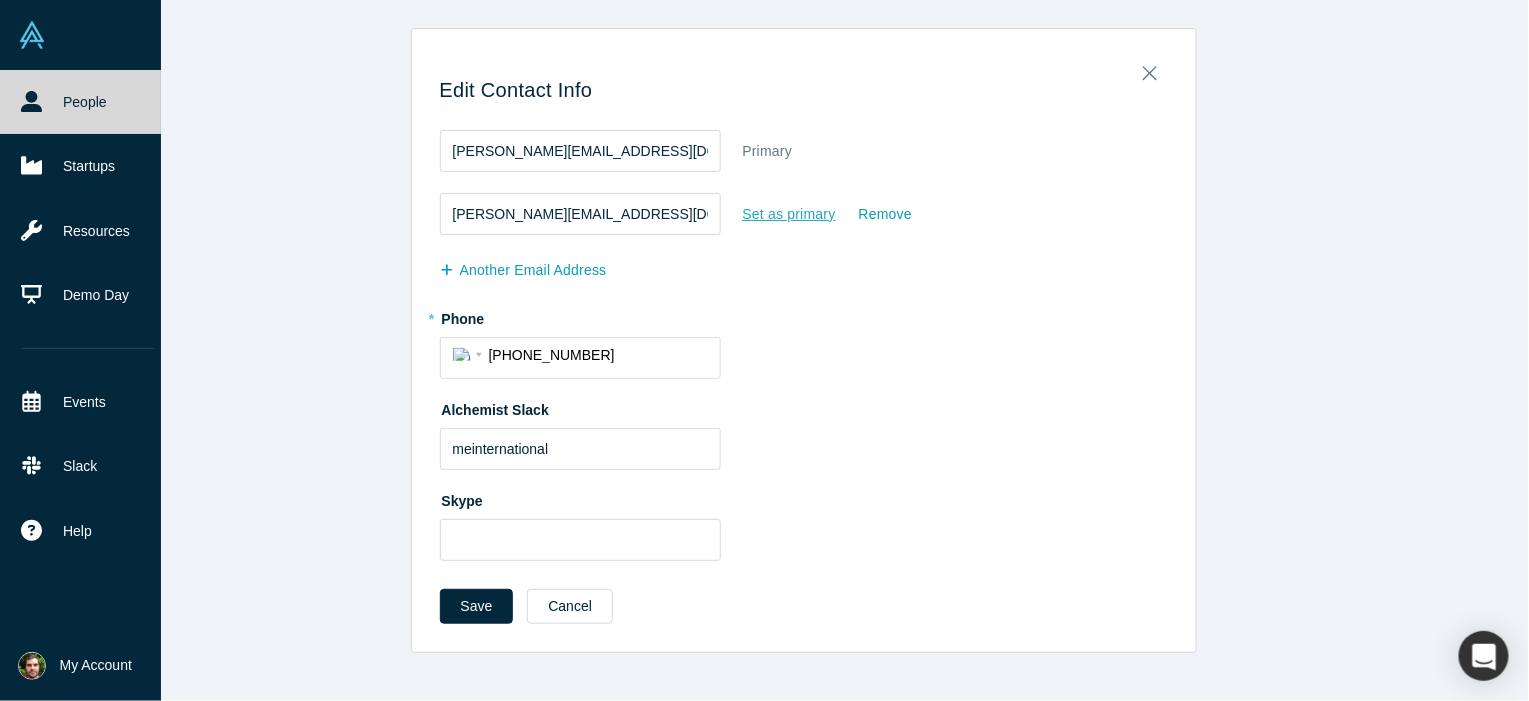 click on "Set as primary" at bounding box center (789, 214) 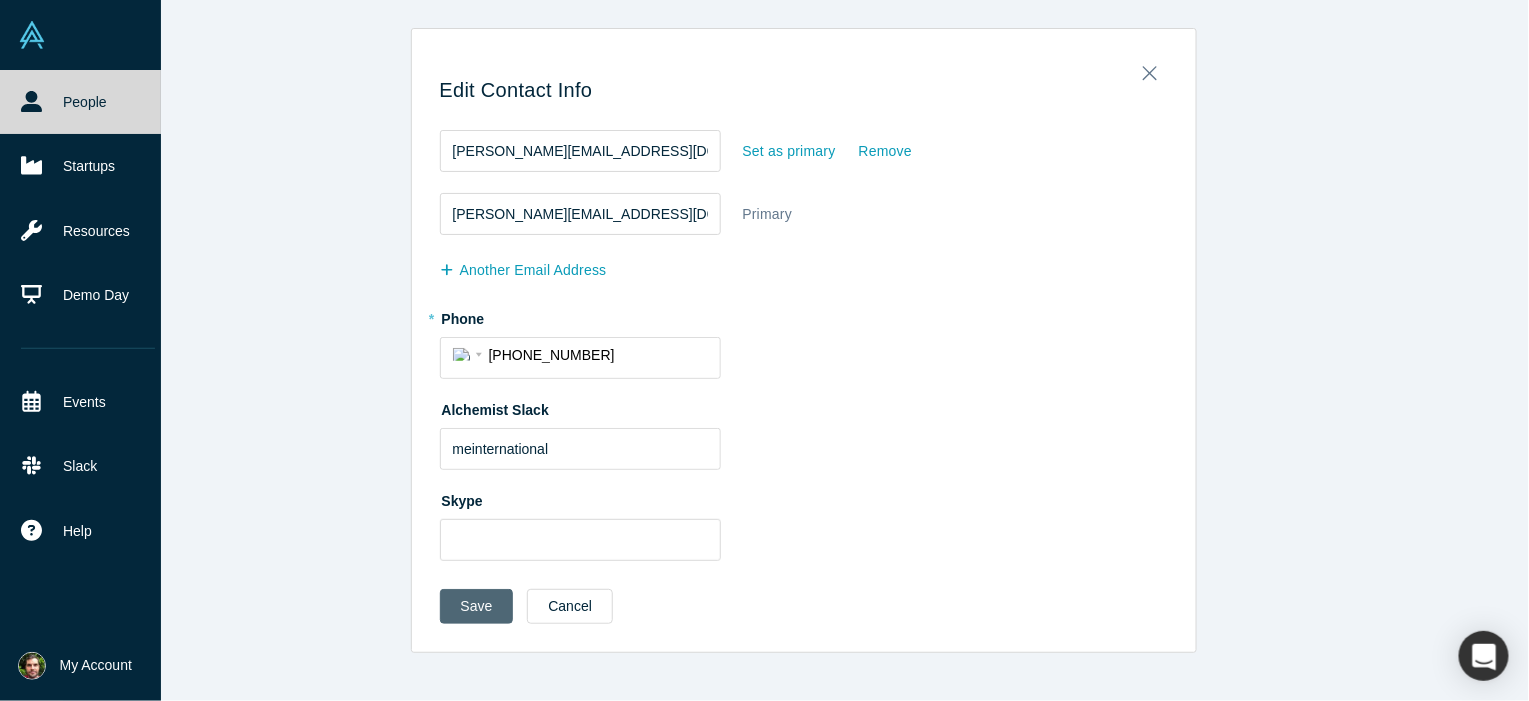 click on "Save" at bounding box center (477, 606) 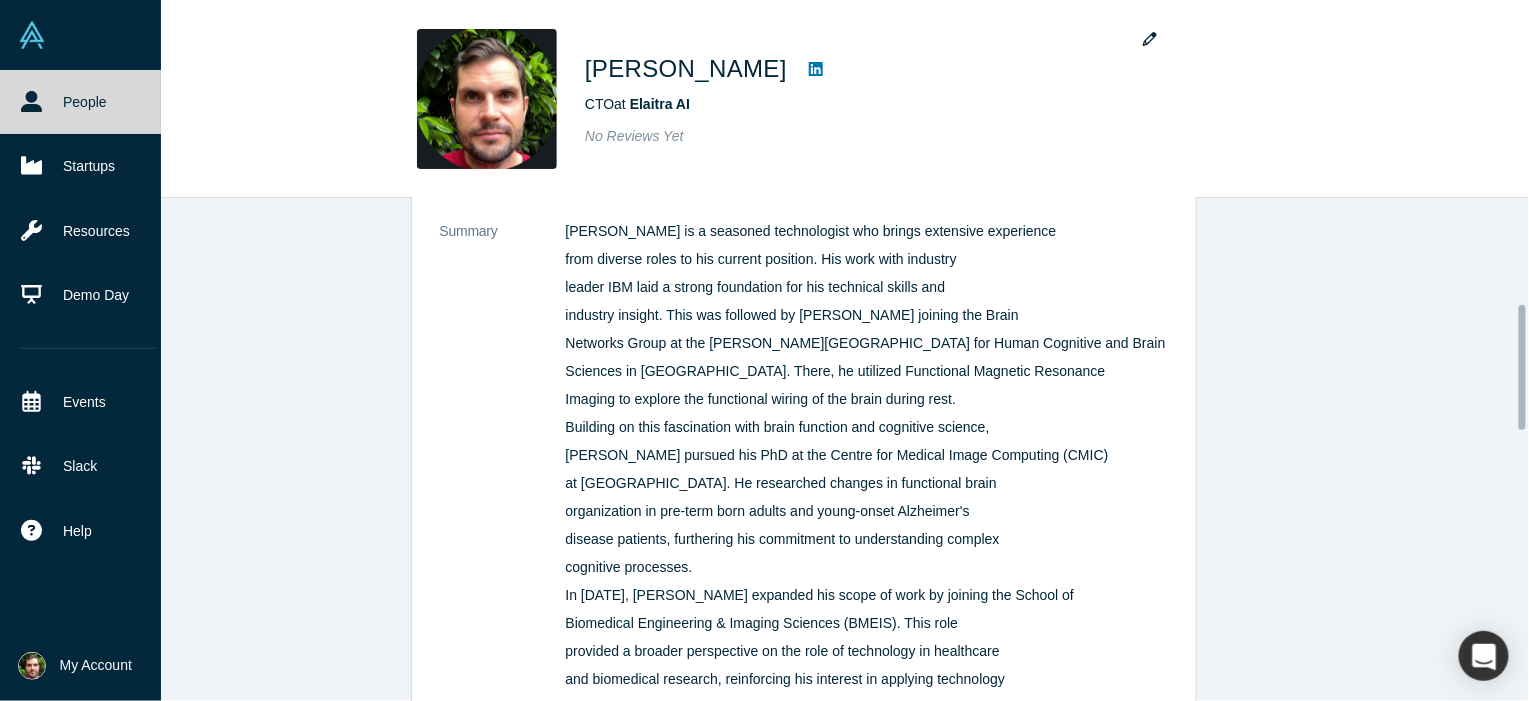 scroll, scrollTop: 424, scrollLeft: 0, axis: vertical 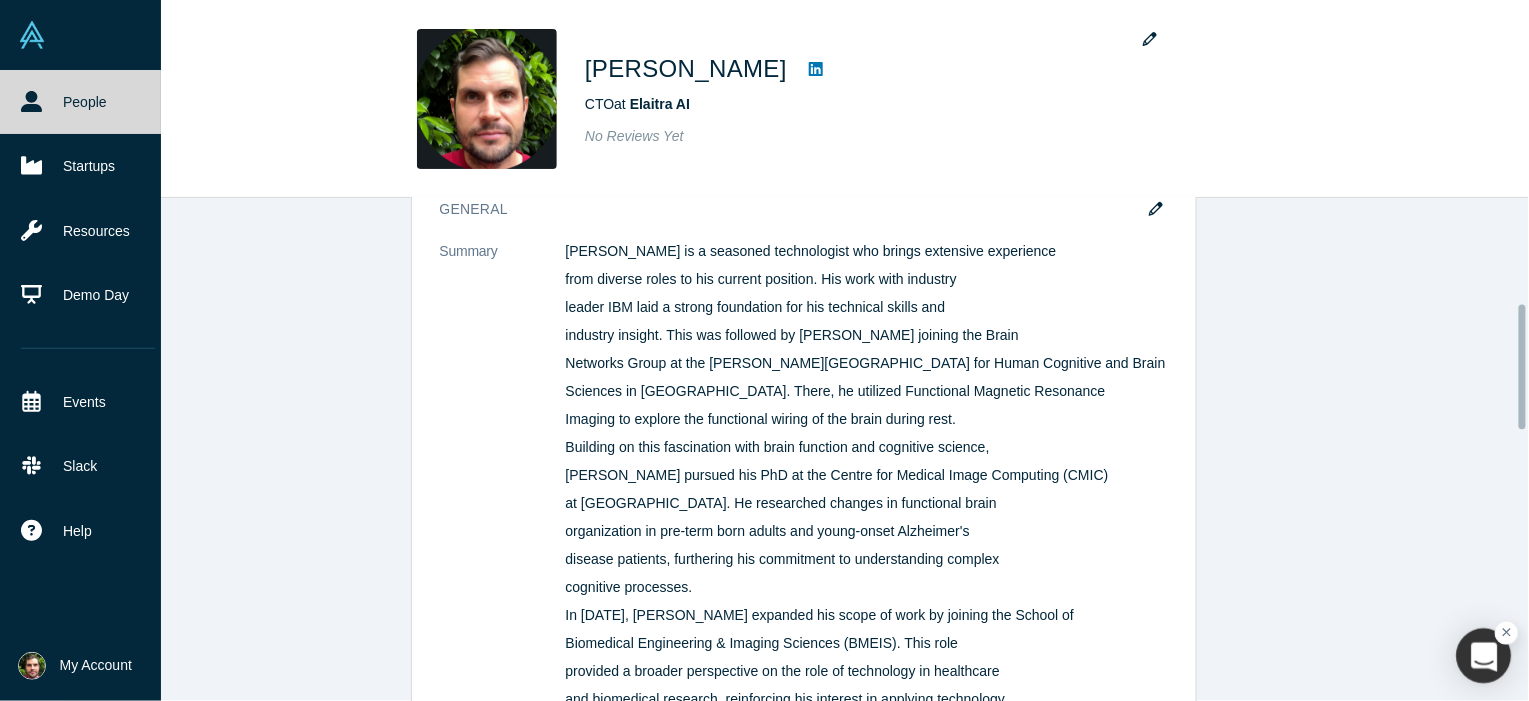 click at bounding box center [1484, 656] 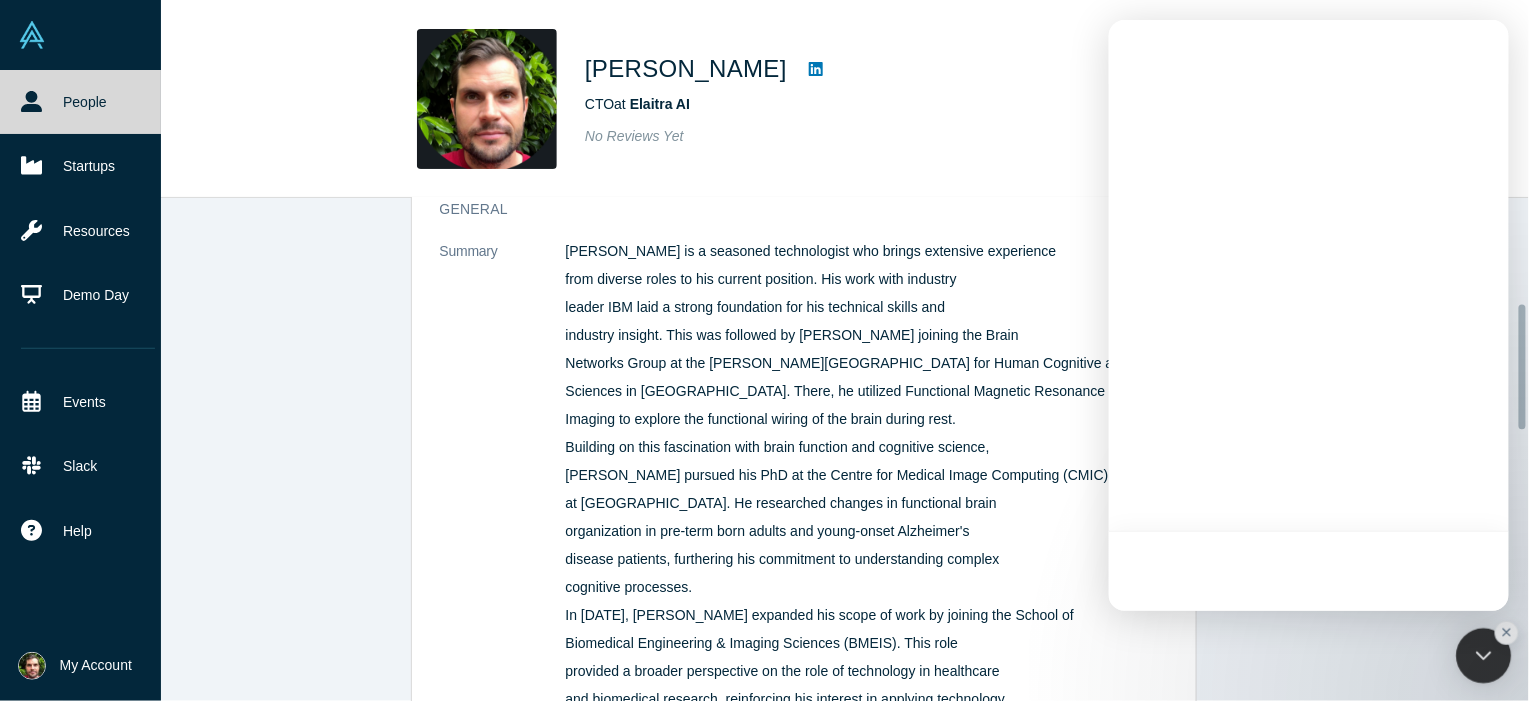 scroll, scrollTop: 0, scrollLeft: 0, axis: both 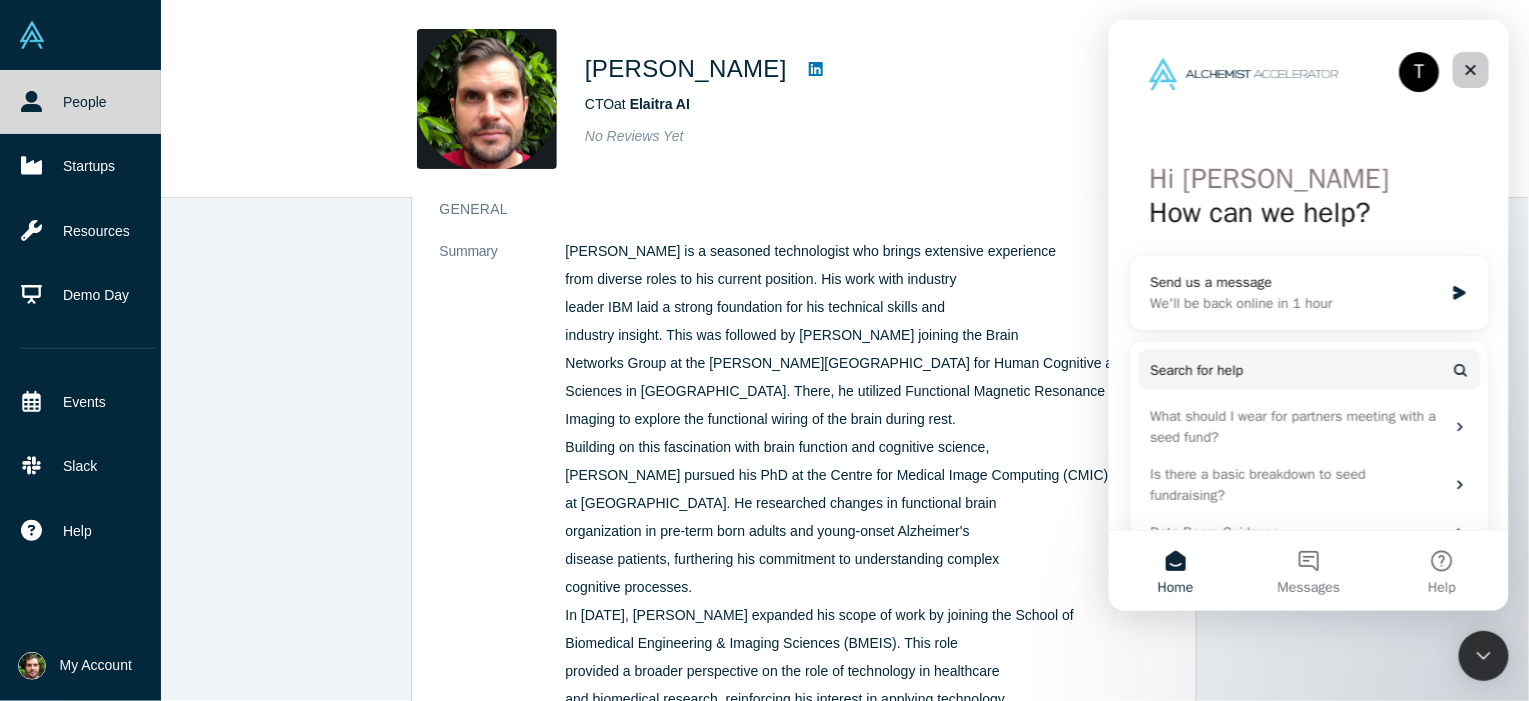 click 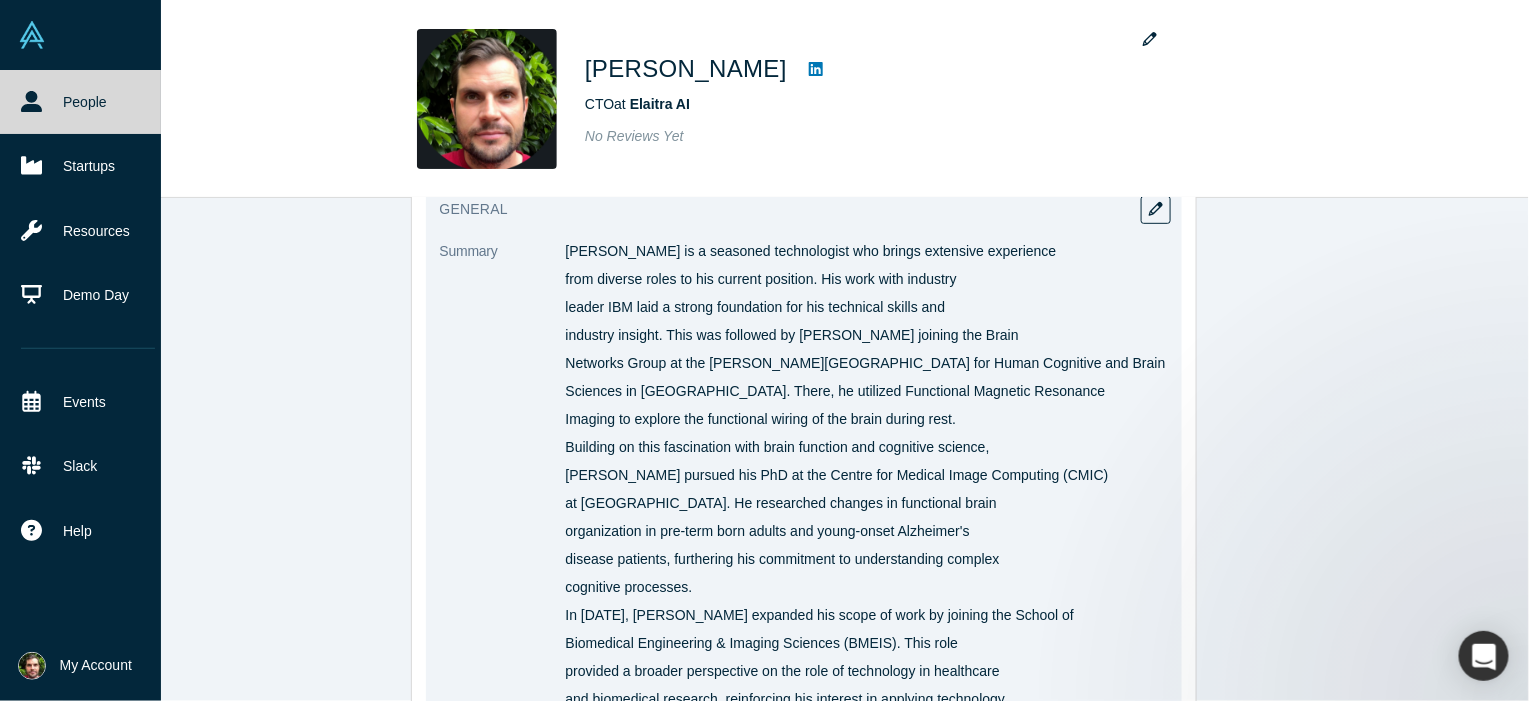 scroll, scrollTop: 0, scrollLeft: 0, axis: both 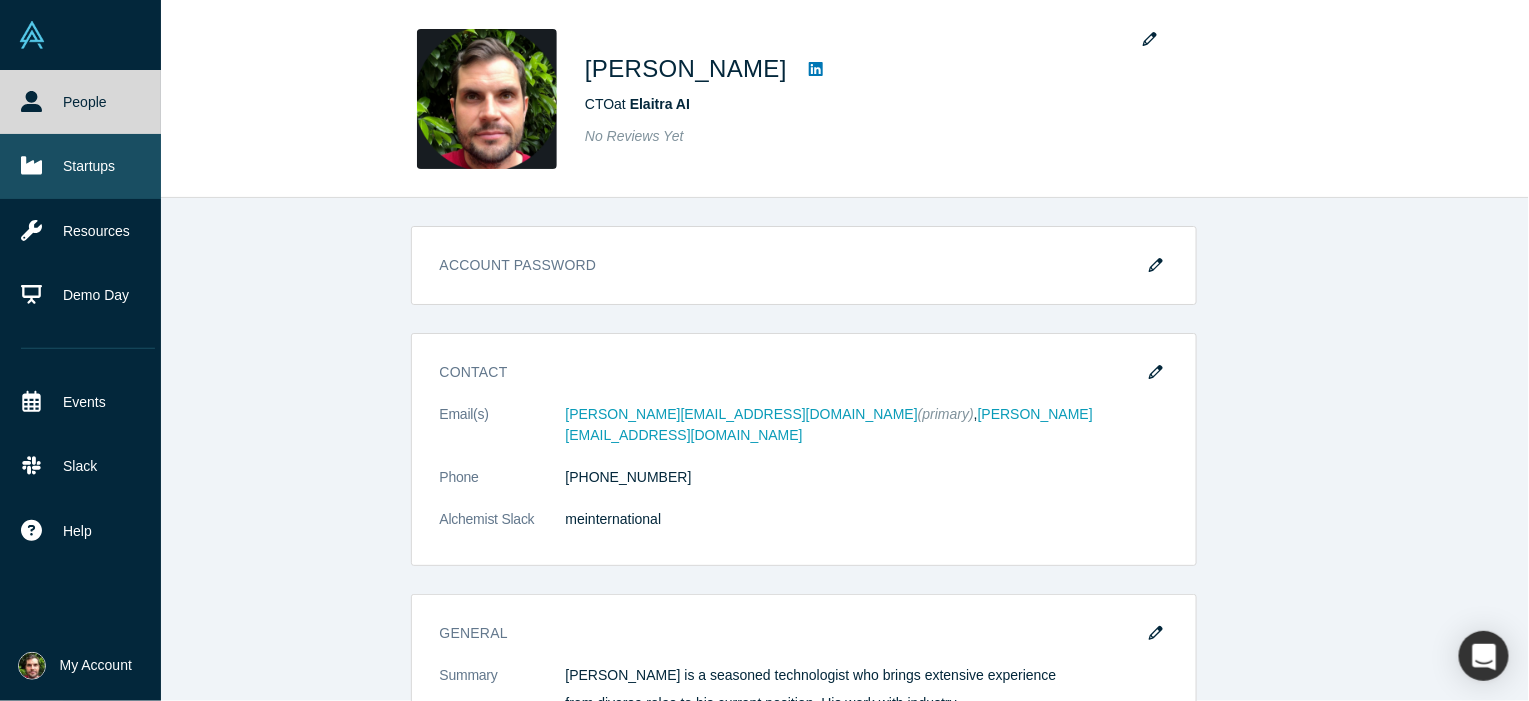 click on "Startups" at bounding box center [88, 166] 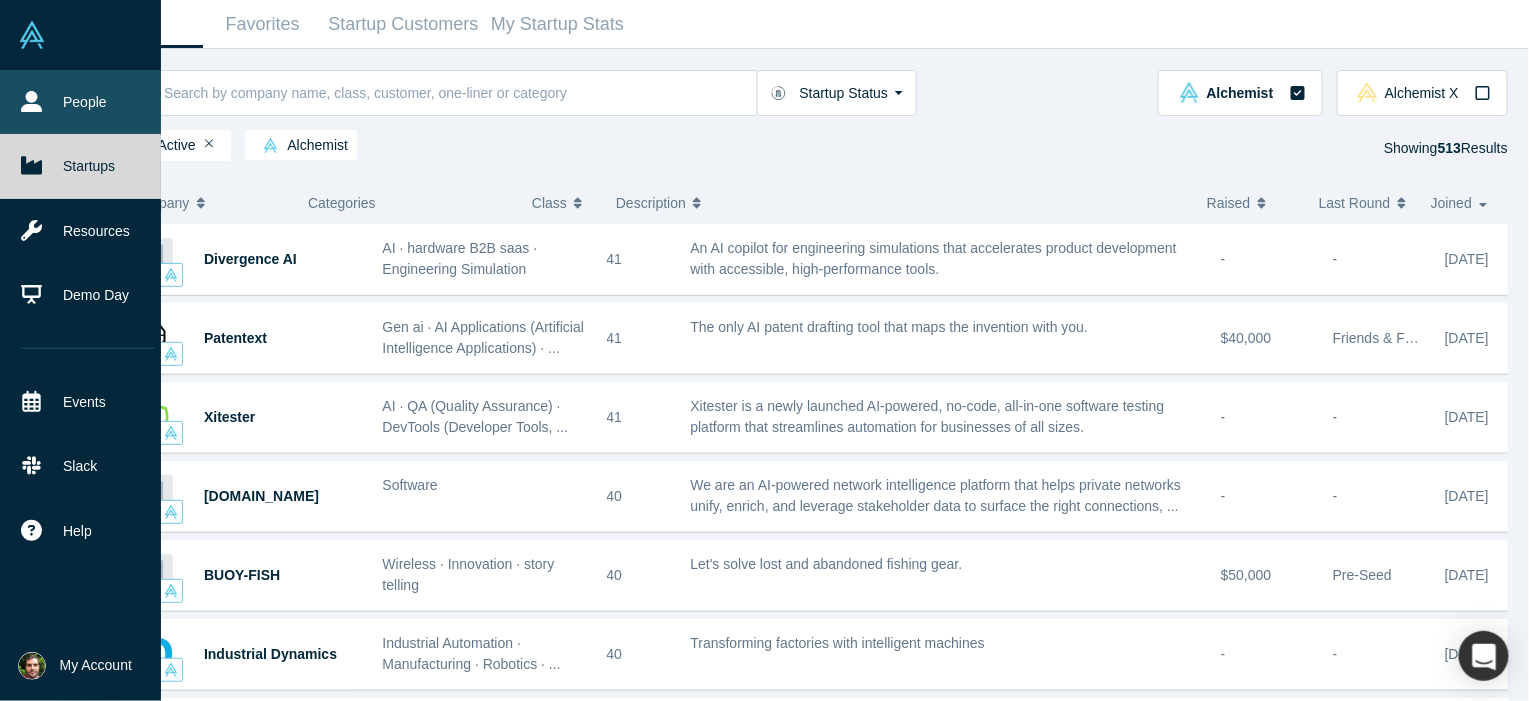 click on "People" at bounding box center (88, 102) 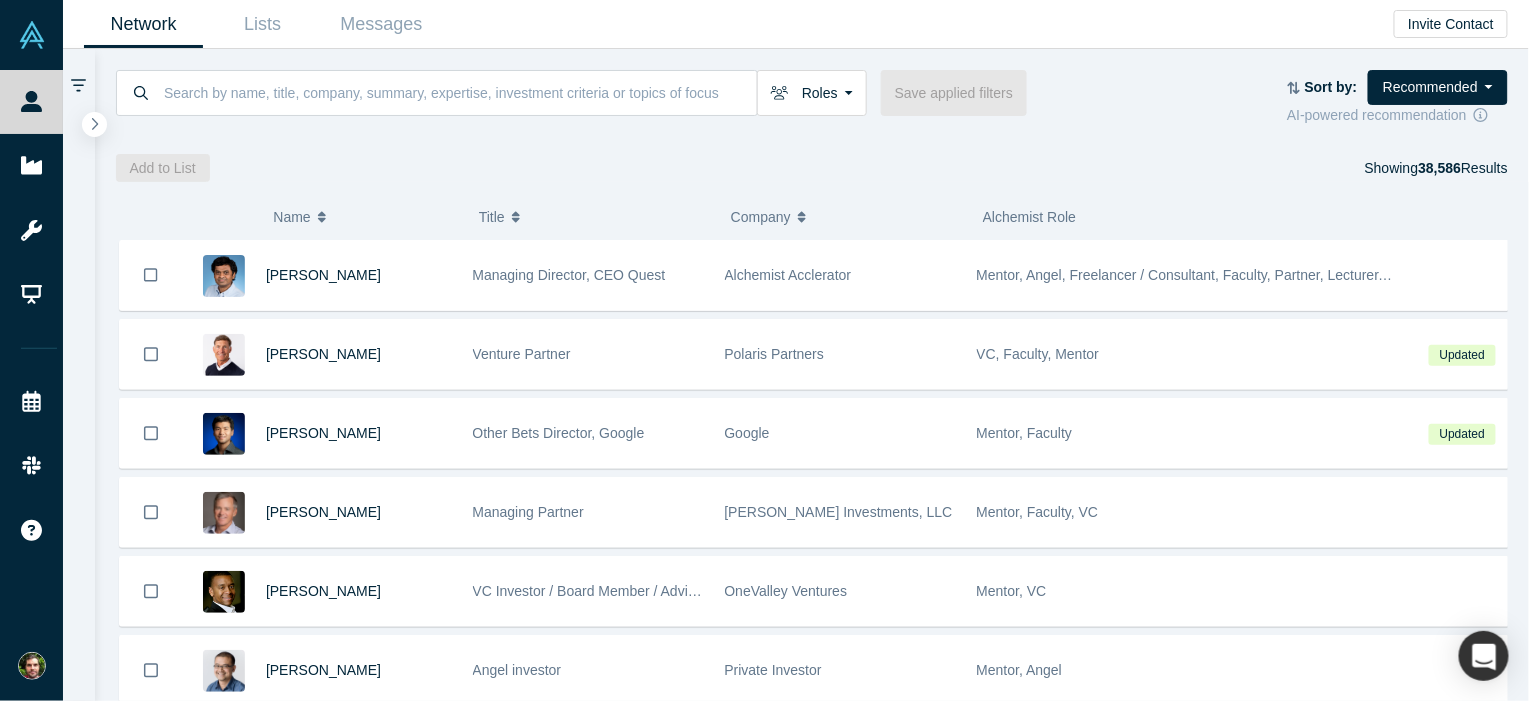 click on "My Account" at bounding box center (60, 665) 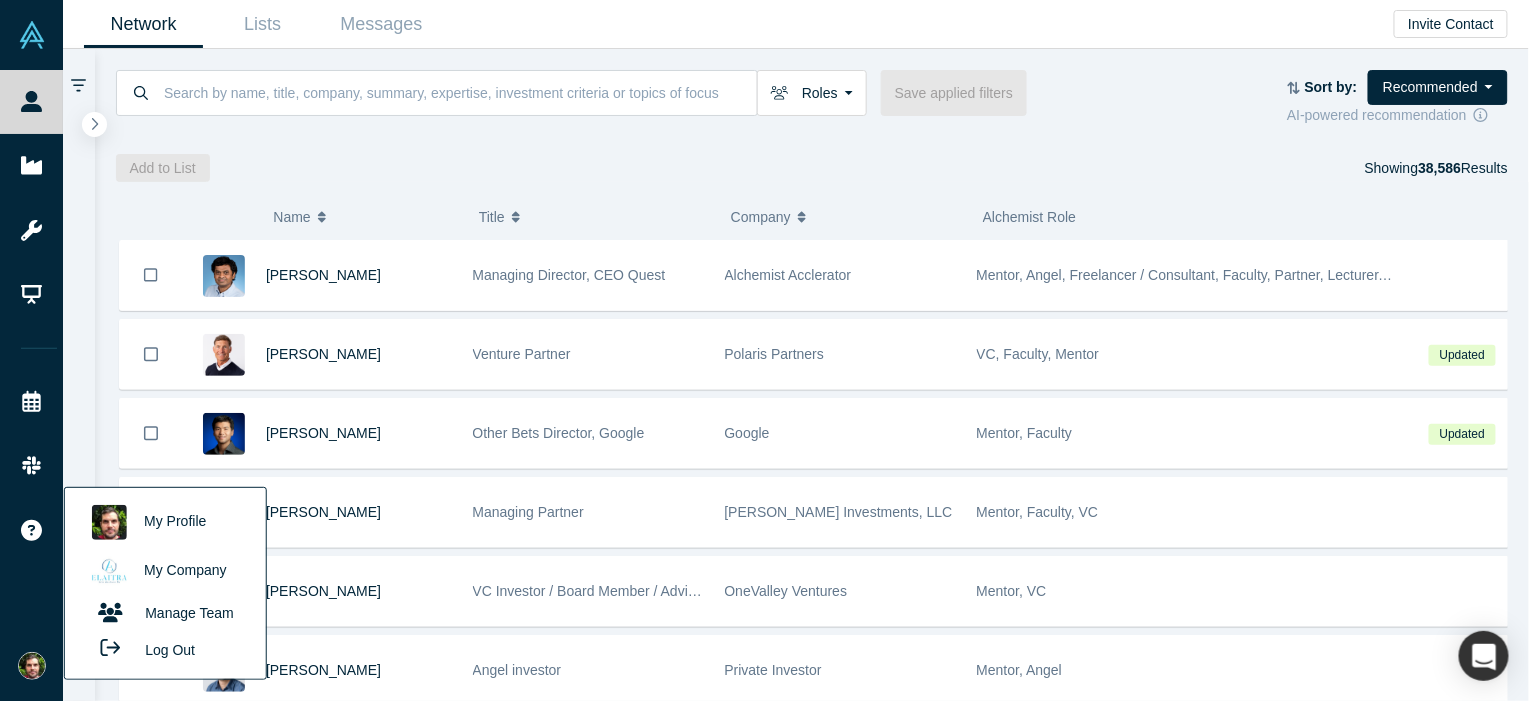 click on "My Profile" at bounding box center [165, 522] 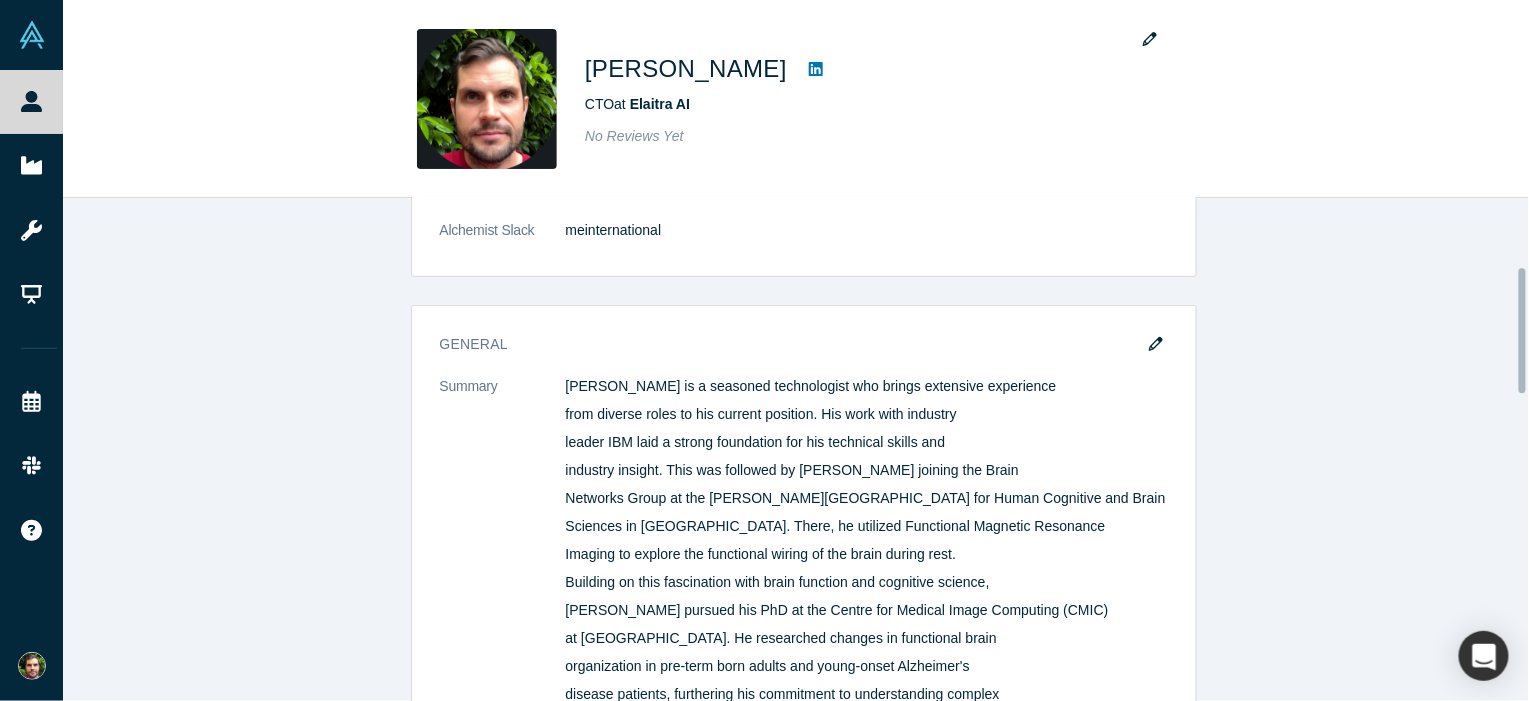 scroll, scrollTop: 300, scrollLeft: 0, axis: vertical 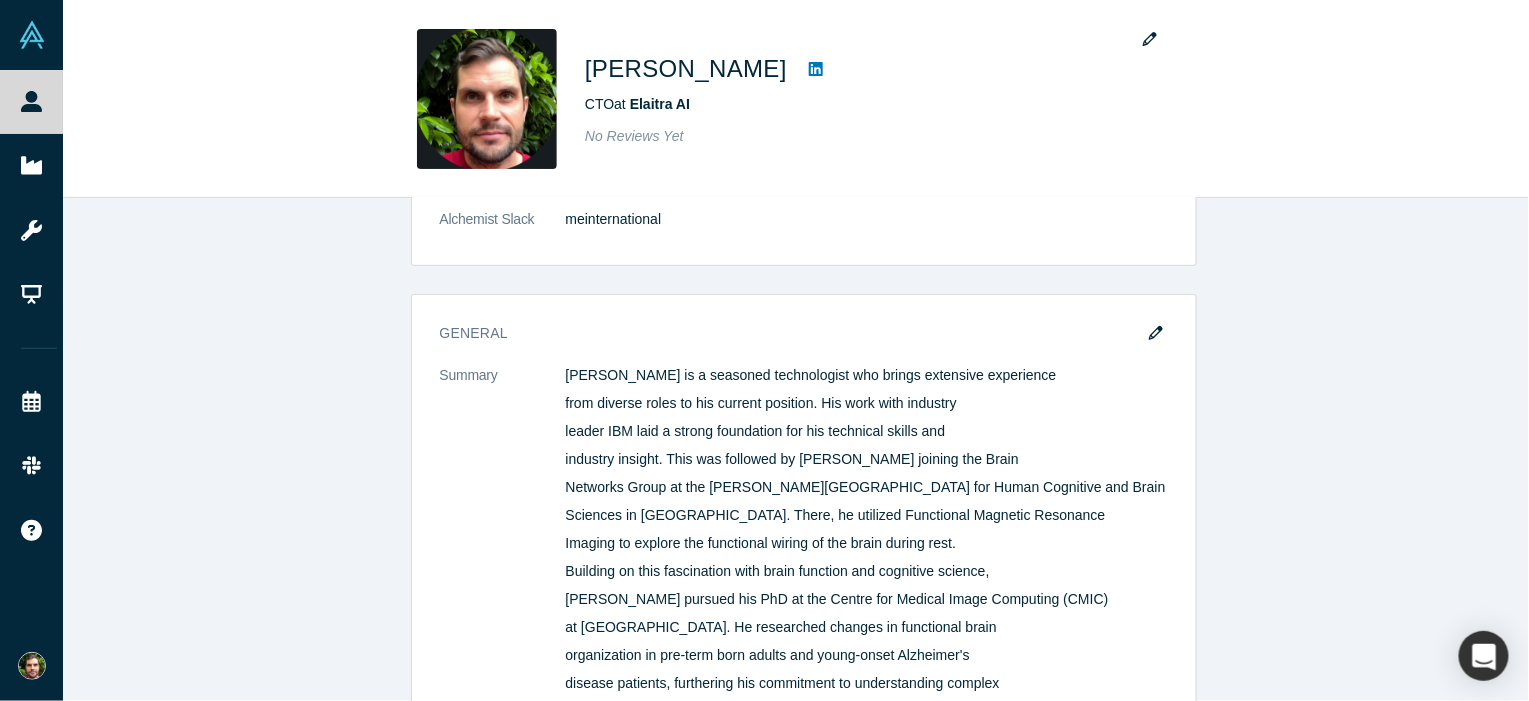 click at bounding box center (32, 666) 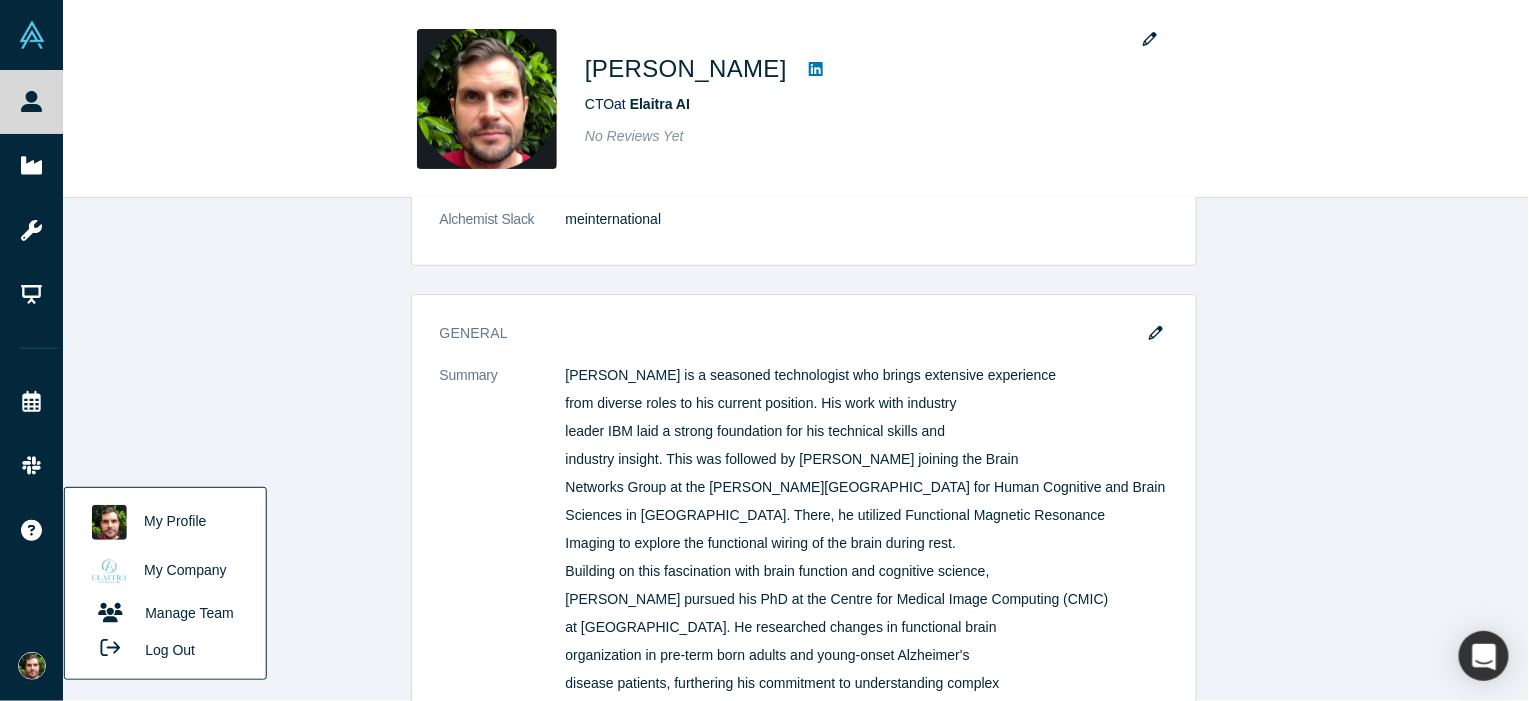 click on "Log Out" at bounding box center [142, 649] 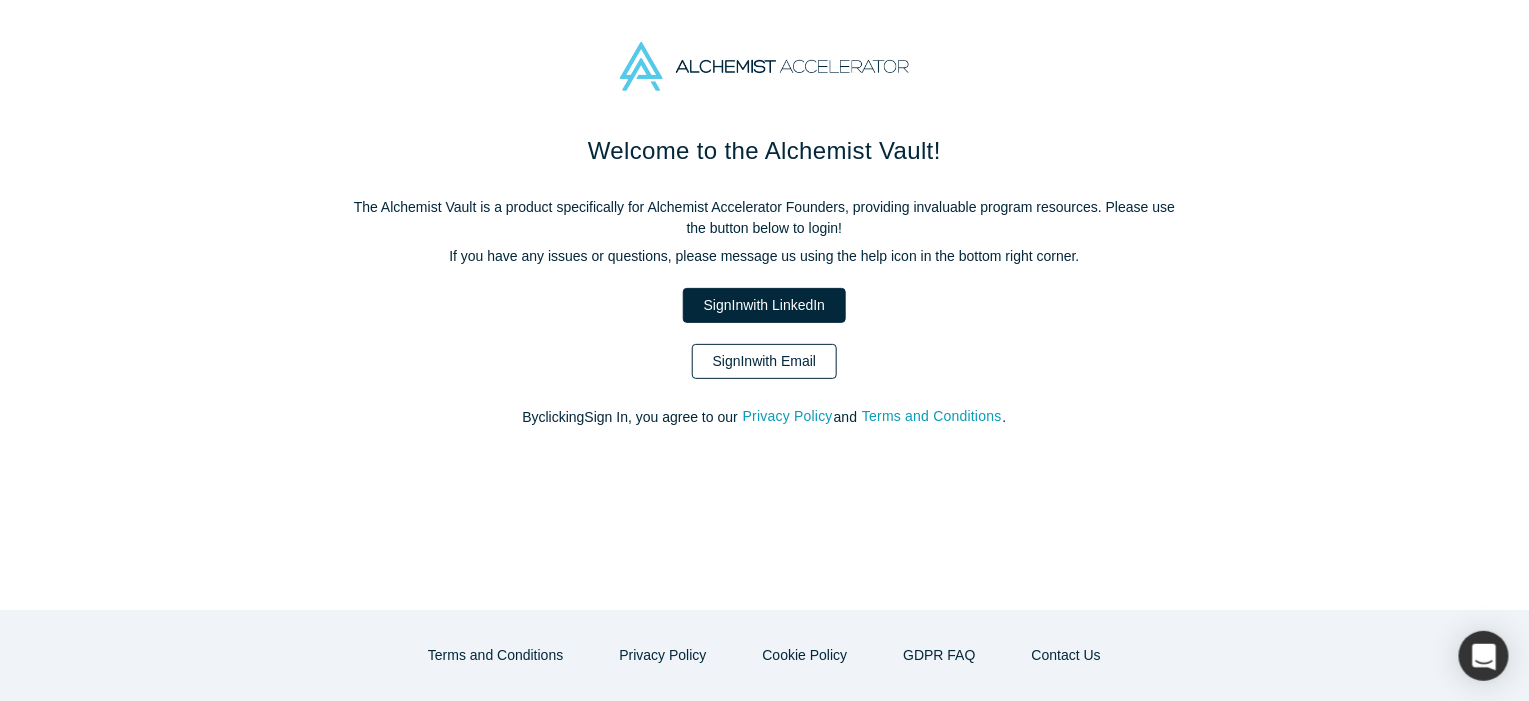 click on "Sign  In  with Email" at bounding box center (765, 361) 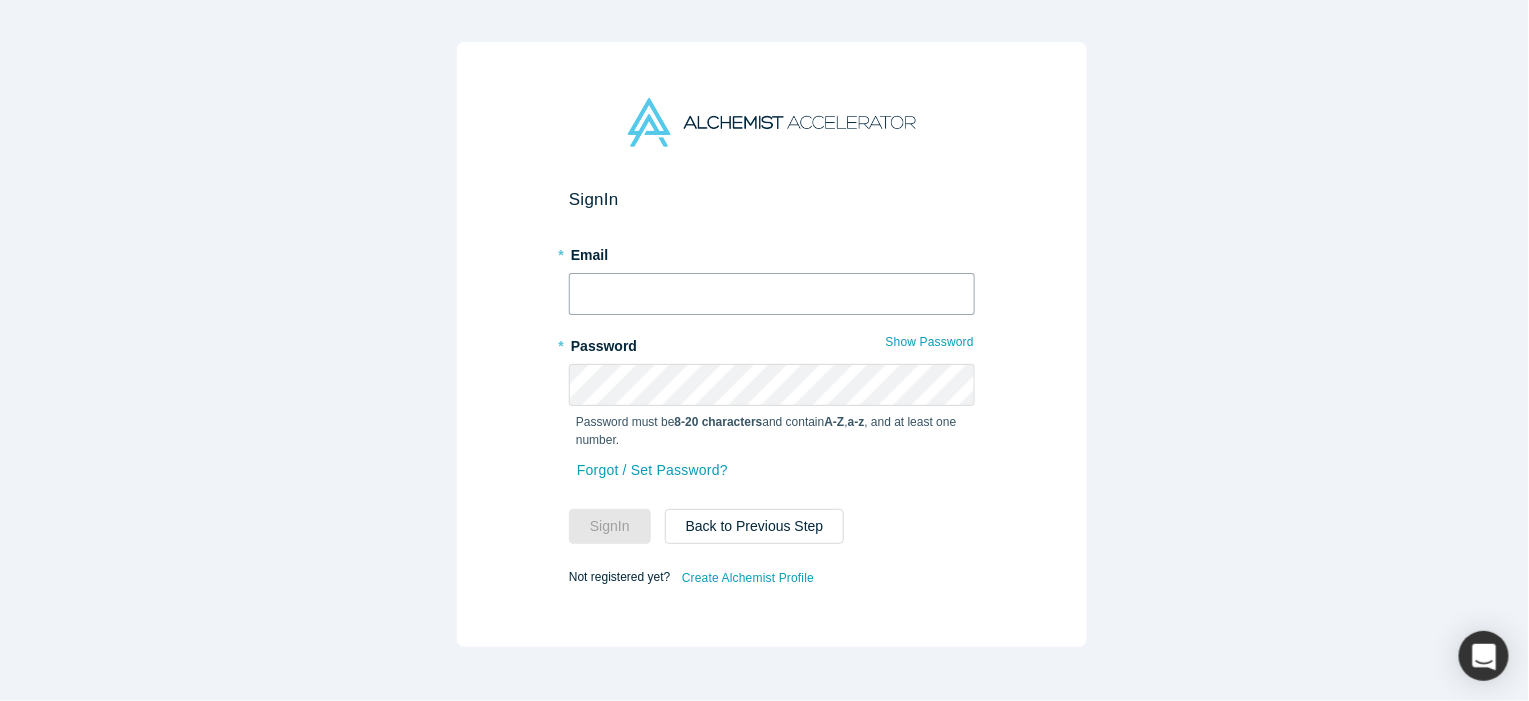 click at bounding box center [772, 294] 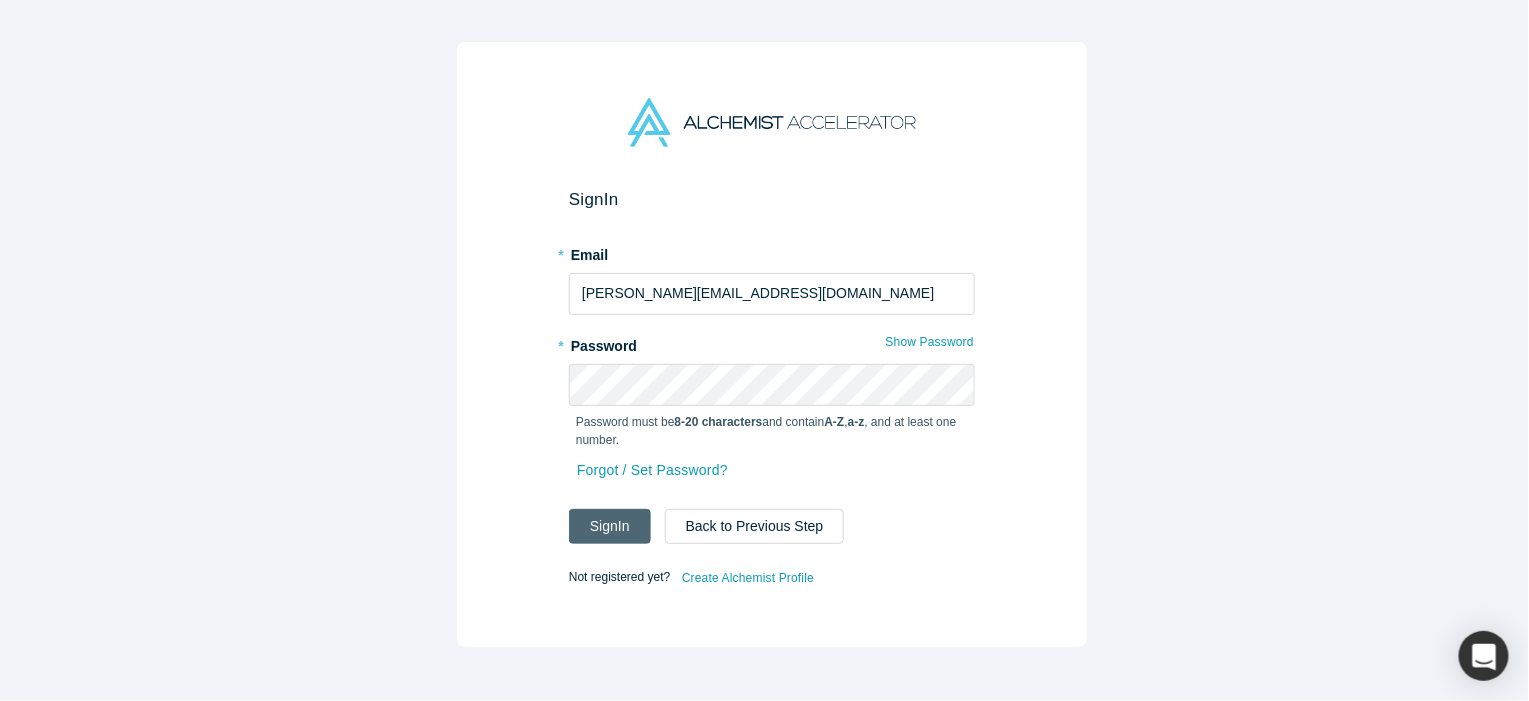 type on "[PERSON_NAME][EMAIL_ADDRESS][DOMAIN_NAME]" 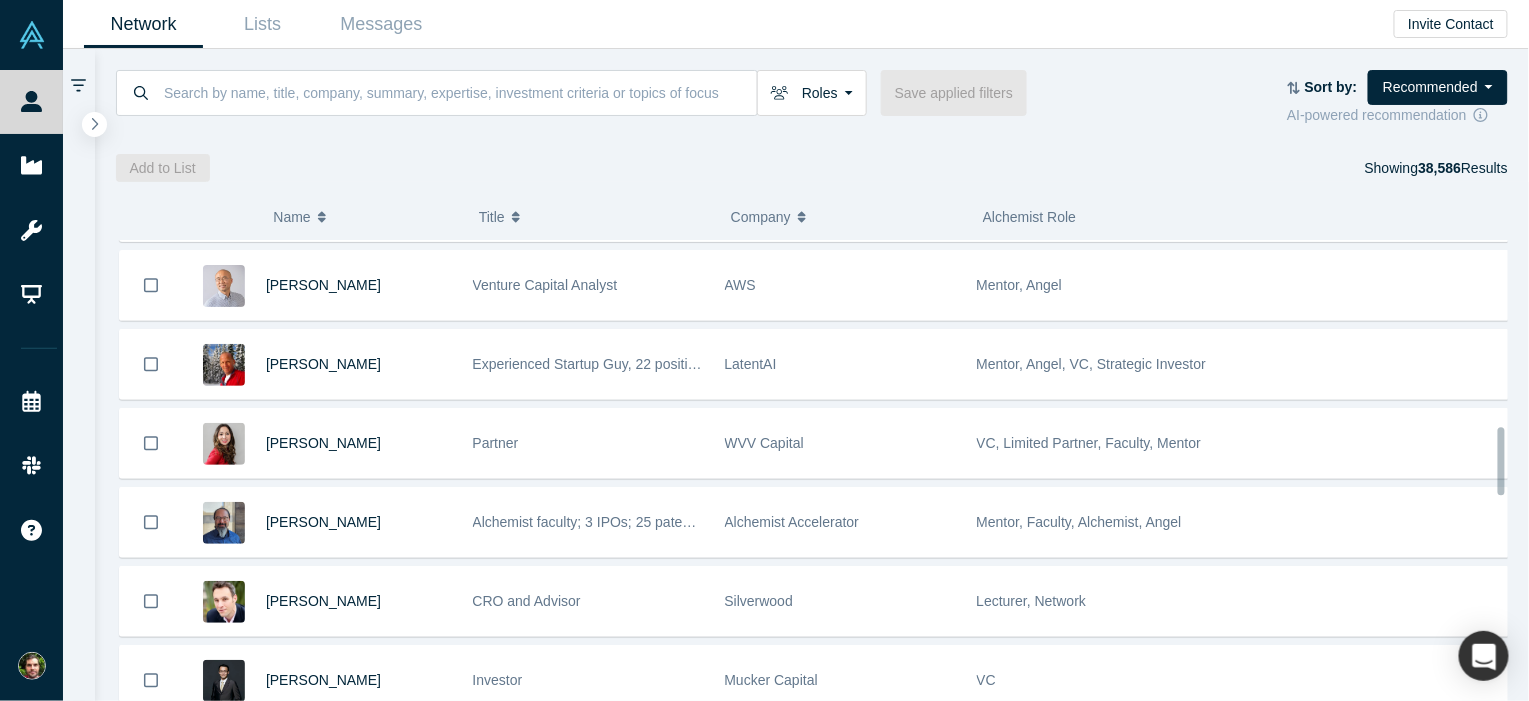 scroll, scrollTop: 1500, scrollLeft: 0, axis: vertical 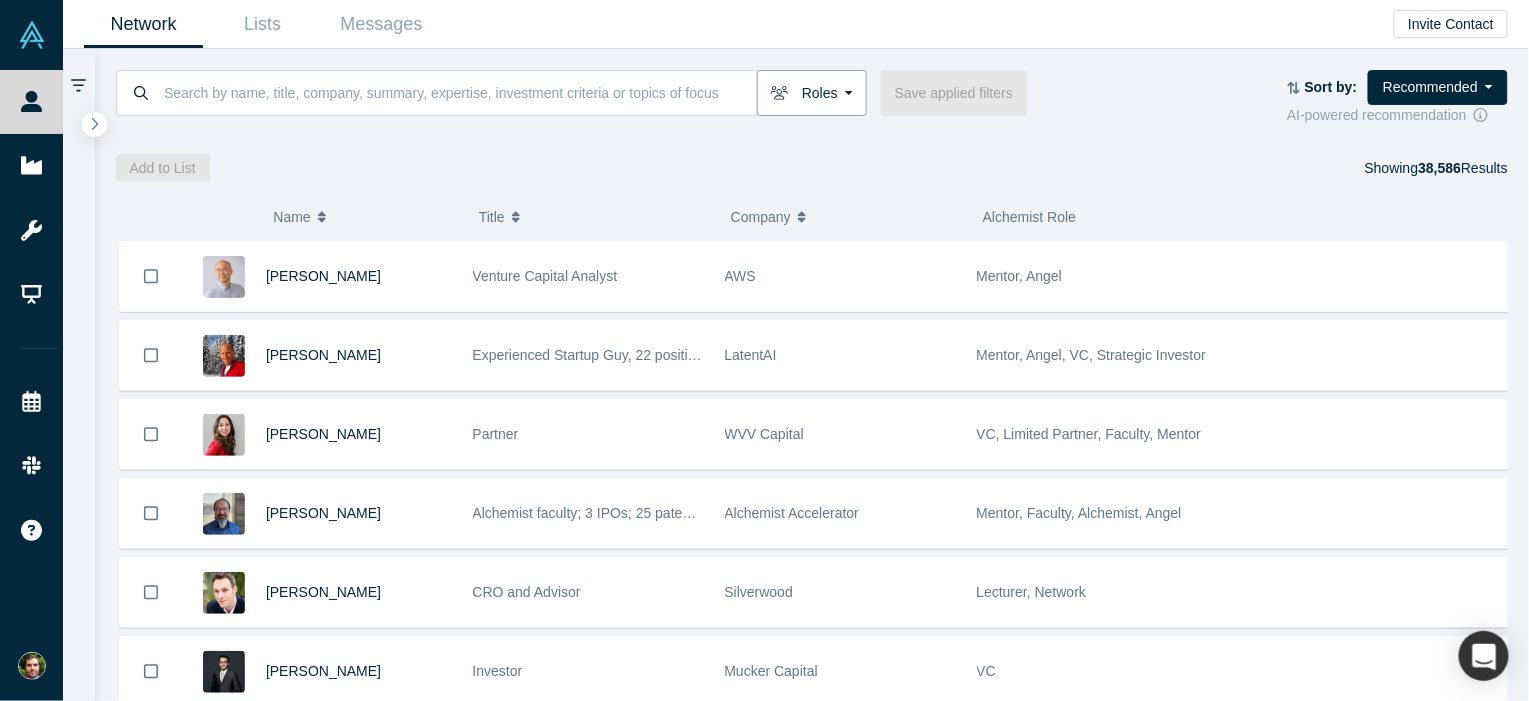 click on "Roles" at bounding box center (812, 93) 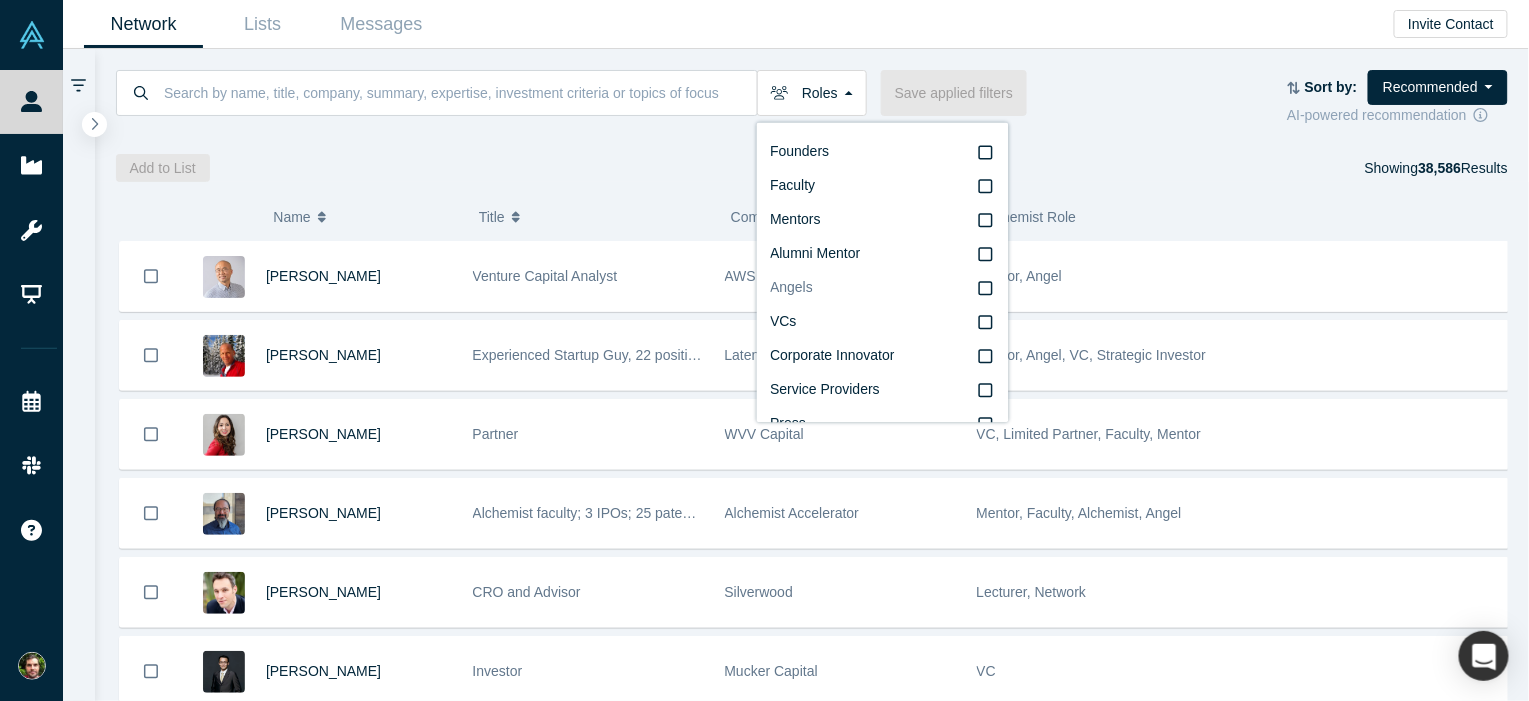scroll, scrollTop: 0, scrollLeft: 0, axis: both 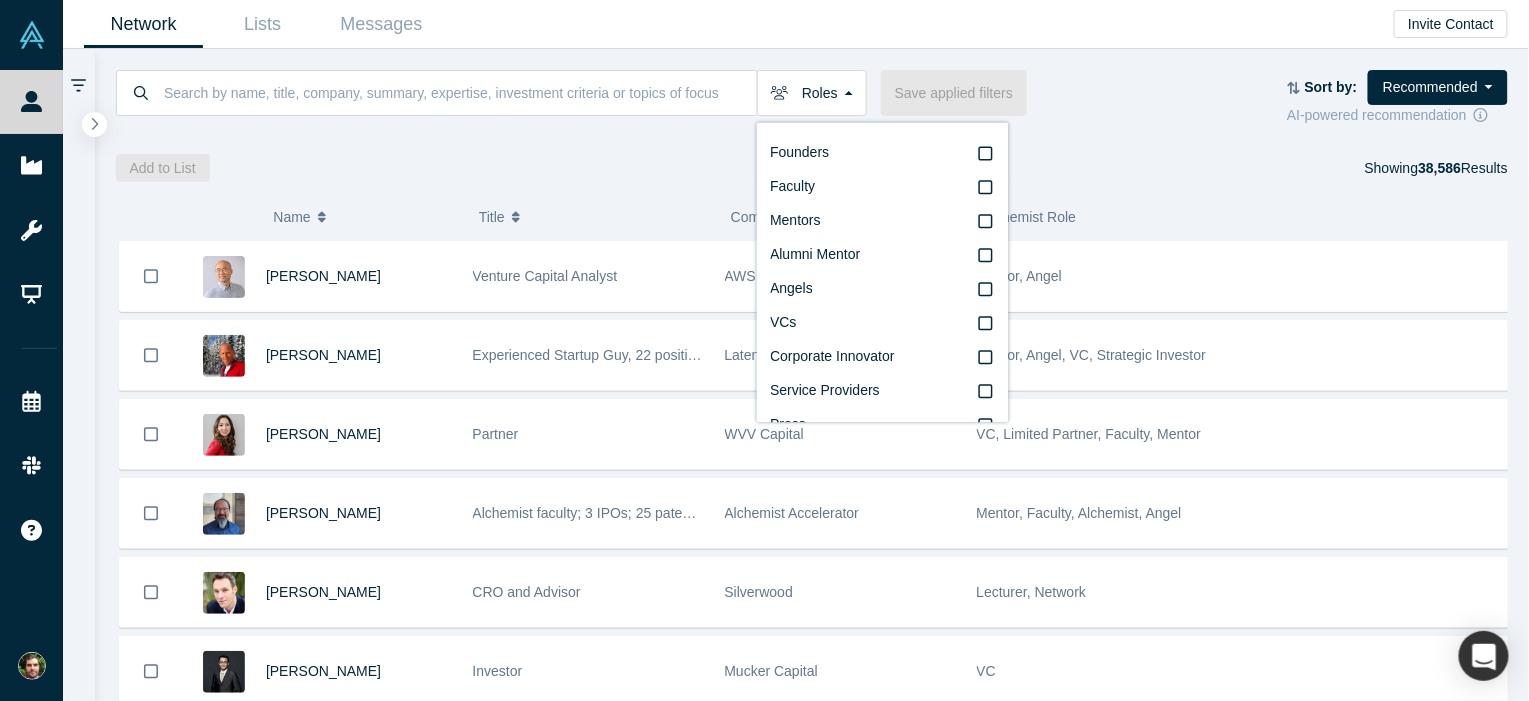click on "( 0 ) Name   Title   Company   Alchemist Role [PERSON_NAME] Managing Director, CEO Quest Alchemist Acclerator Mentor, Angel, Freelancer / Consultant, Faculty, Partner, Lecturer, VC [PERSON_NAME] Venture Partner Polaris Partners VC, Faculty, Mentor   Updated [PERSON_NAME] Other Bets Director, Google Google Mentor, Faculty   Updated [PERSON_NAME] Managing Partner [PERSON_NAME] Investments, LLC Mentor, Faculty, VC [PERSON_NAME] VC Investor / Board Member / Advisor OneValley Ventures Mentor, VC [PERSON_NAME] Angel investor Private [PERSON_NAME], [PERSON_NAME] Head of Sales & Business Development (interim) Mobiz Mentor, Faculty, Alchemist 25 [PERSON_NAME] Chairman Stanford University Mentor, Faculty [PERSON_NAME] Startup Advisor Self Mentor, Partner, Angel, Faculty [PERSON_NAME] Managing Partner at Generationship Generationship Faculty, [PERSON_NAME] Business Angel, Startup Coach and best-selling author Cambridge Ventures UG [PERSON_NAME], Angel, Lecturer, Channel Partner [PERSON_NAME] Full-time Startup Mentor & Coach CMO" at bounding box center [812, 441] 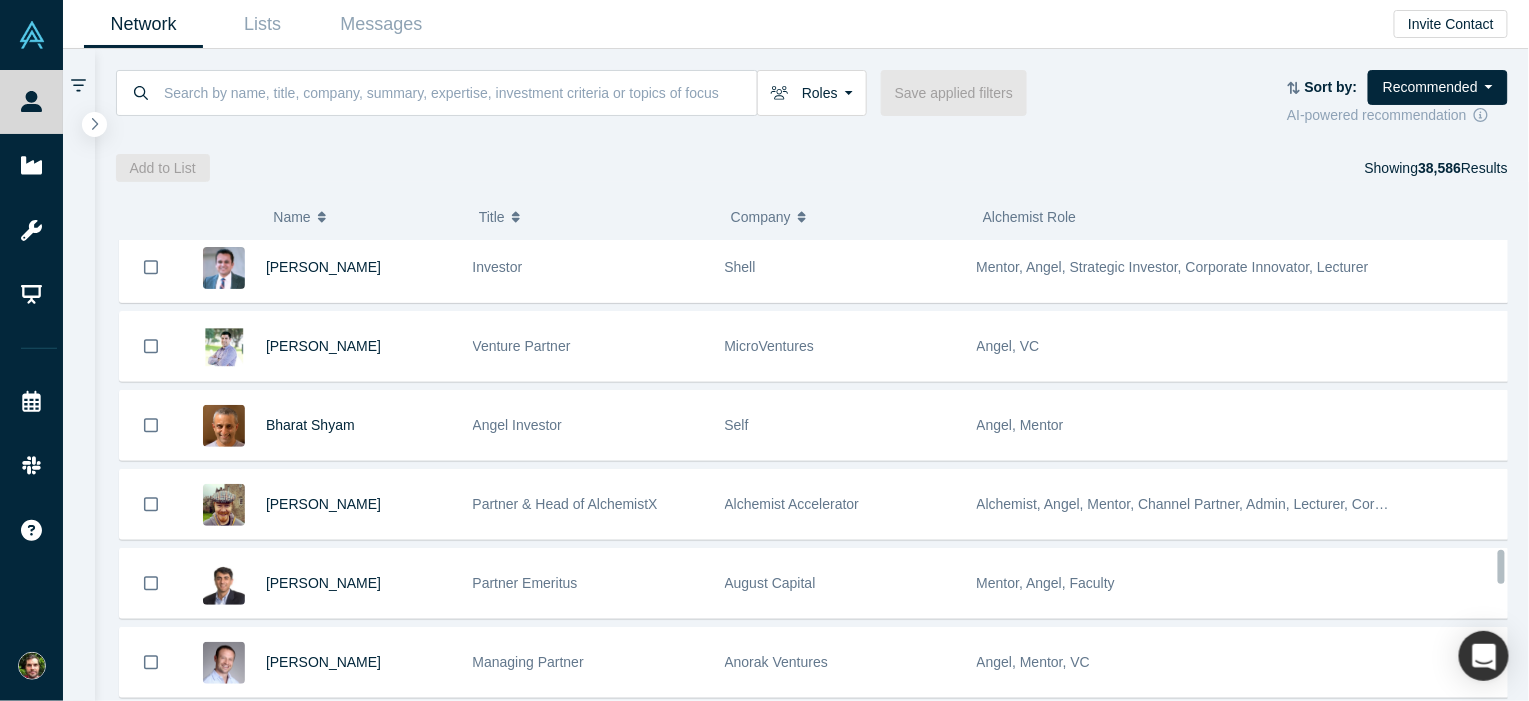 scroll, scrollTop: 4201, scrollLeft: 0, axis: vertical 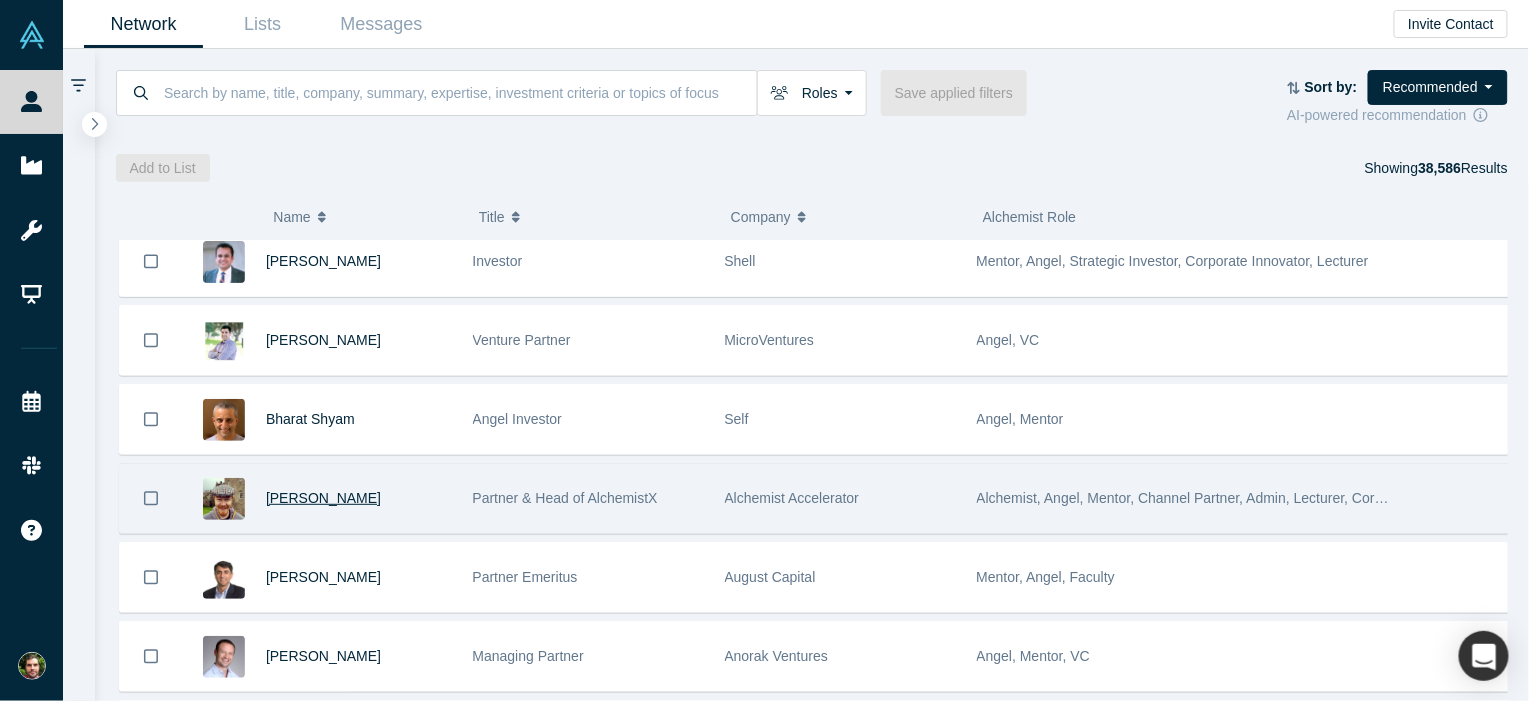 click on "[PERSON_NAME]" at bounding box center [323, 498] 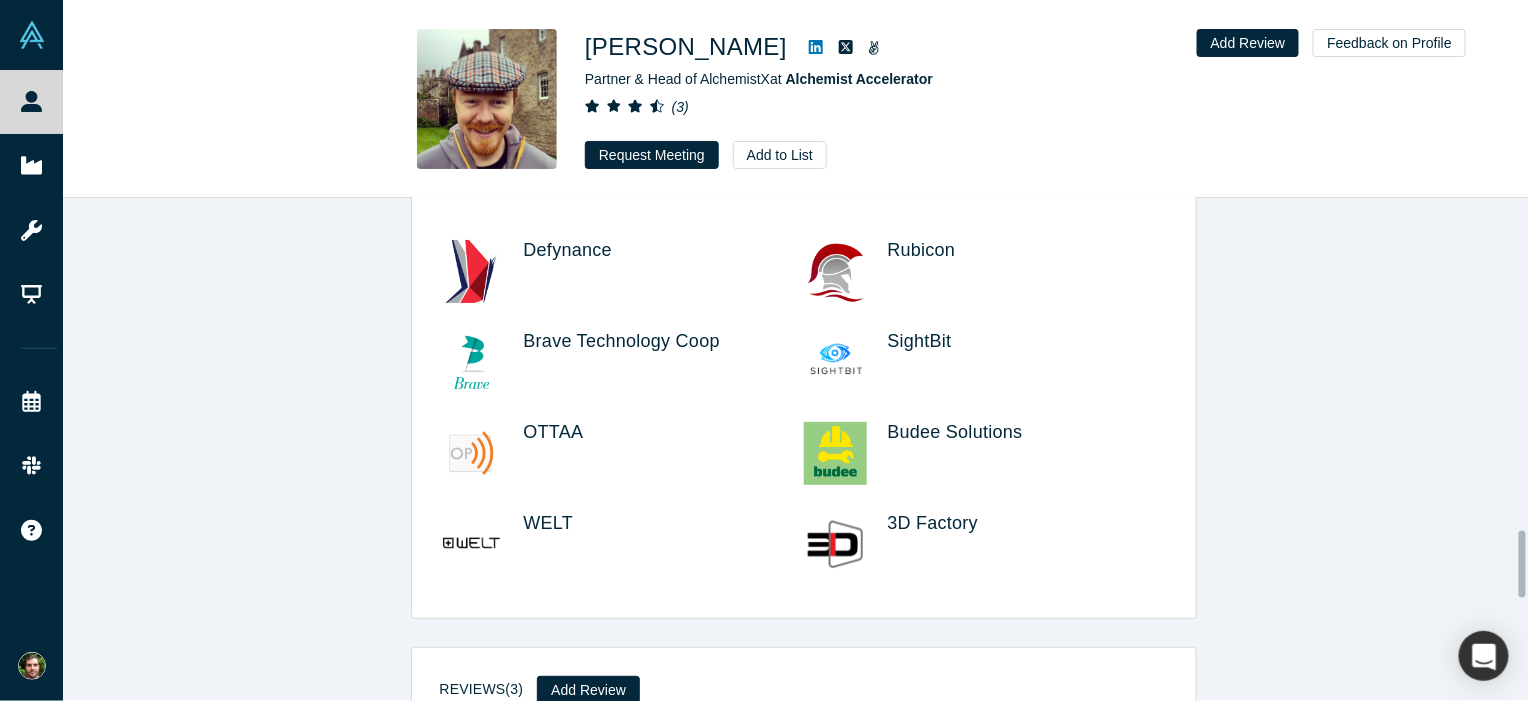 scroll, scrollTop: 2700, scrollLeft: 0, axis: vertical 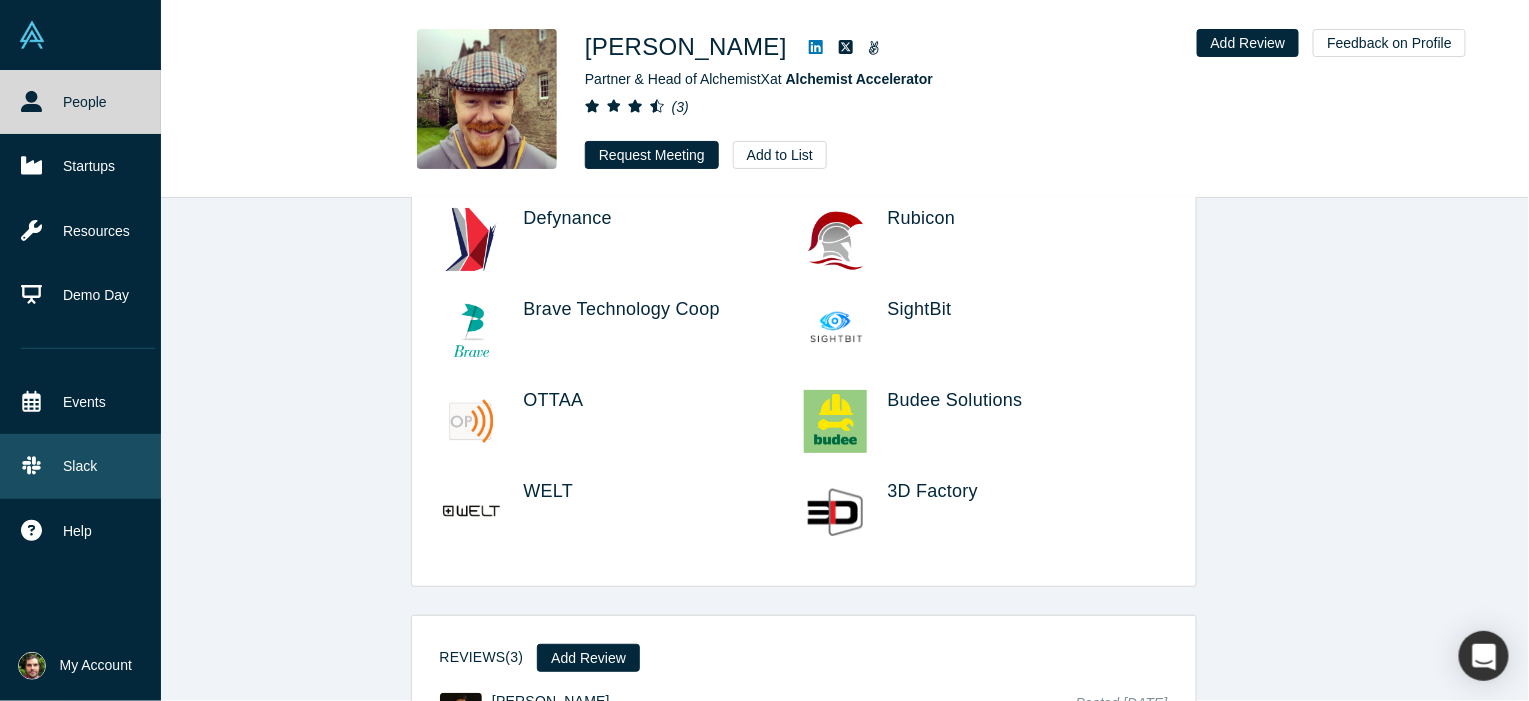 click on "Slack" at bounding box center (88, 466) 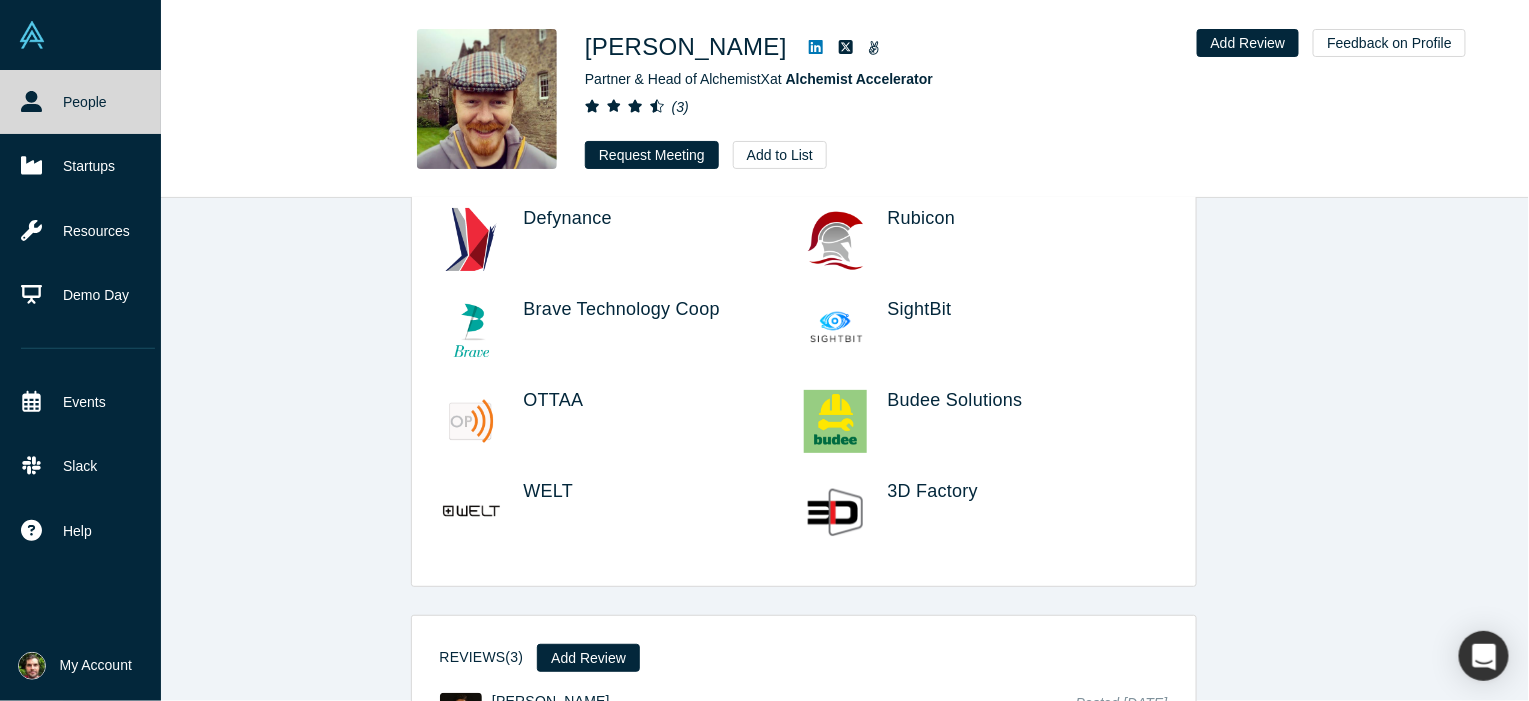 click at bounding box center [80, 35] 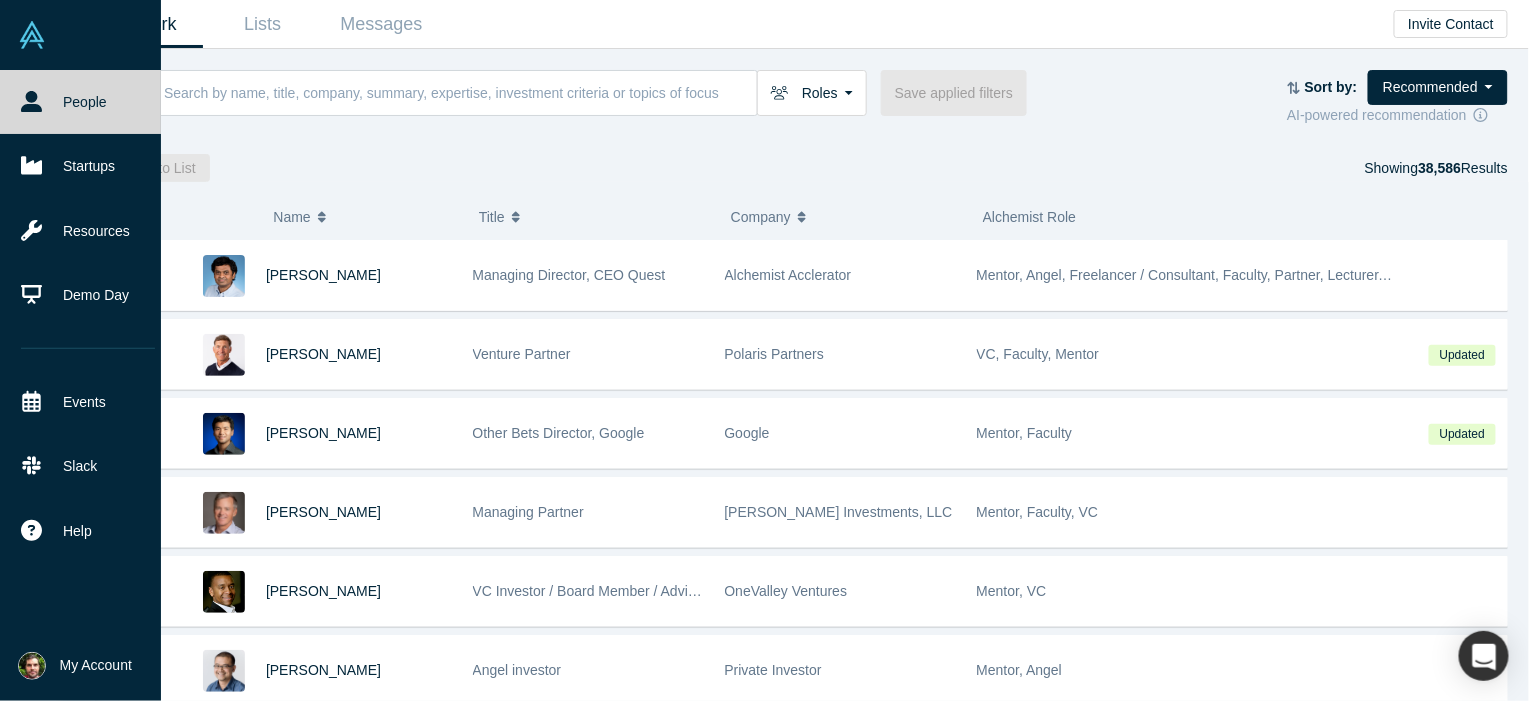 click on "My Account" at bounding box center (96, 665) 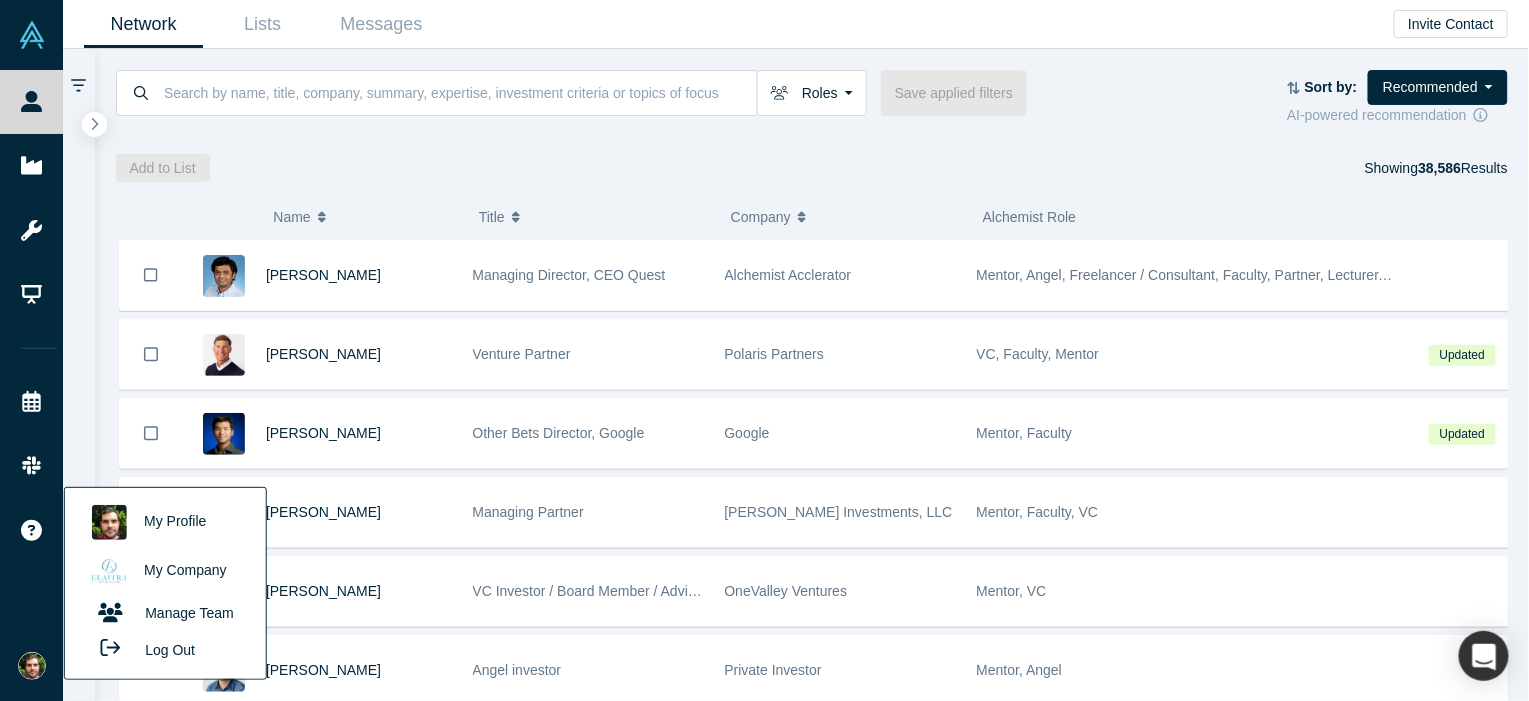click on "Roles Founders Faculty Mentors Alumni Mentor Angels VCs Corporate Innovator Service Providers Press Save applied filters Sort by: Recommended Recommended Highest Ranking Highest Responsiveness Most Recent Updates AI-powered recommendation  Add to List Showing  38,586  Results" at bounding box center [812, 115] 